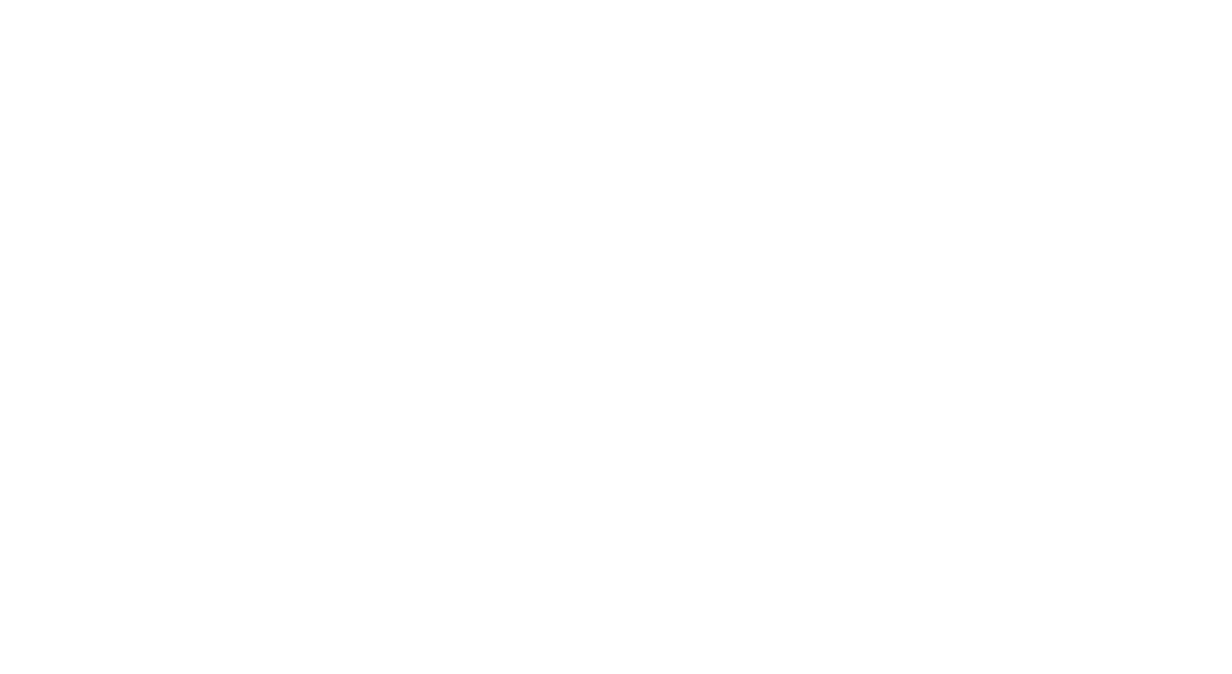 scroll, scrollTop: 0, scrollLeft: 0, axis: both 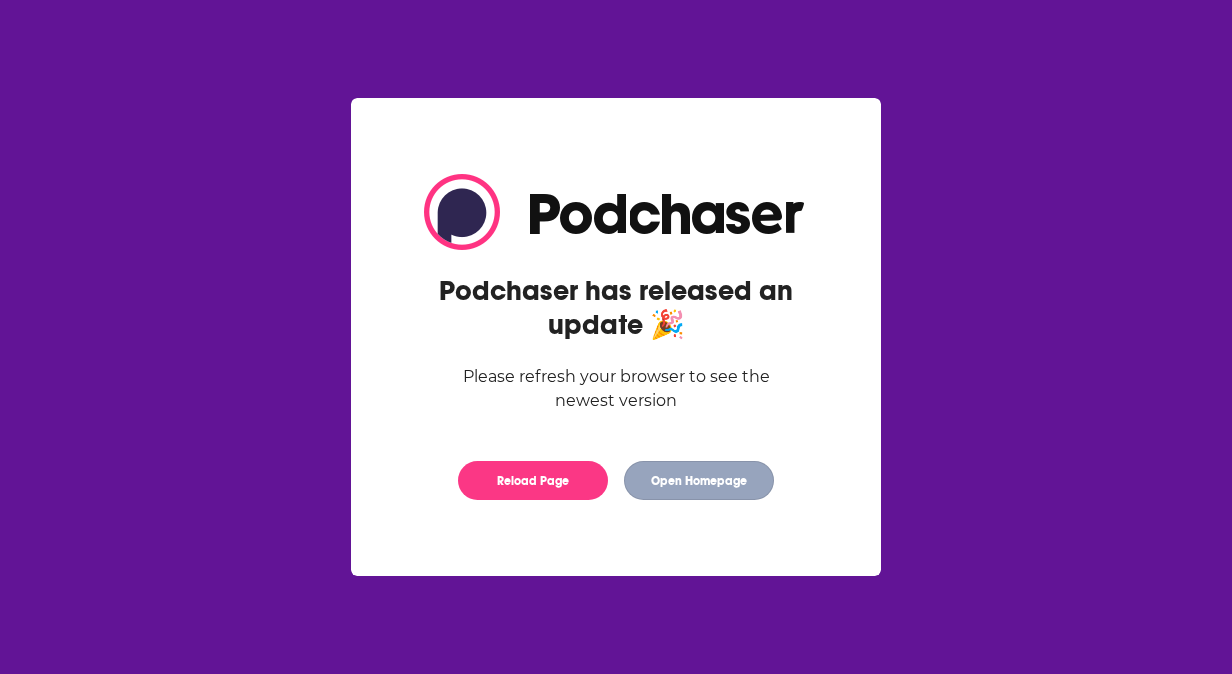 click on "Open Homepage" at bounding box center (699, 480) 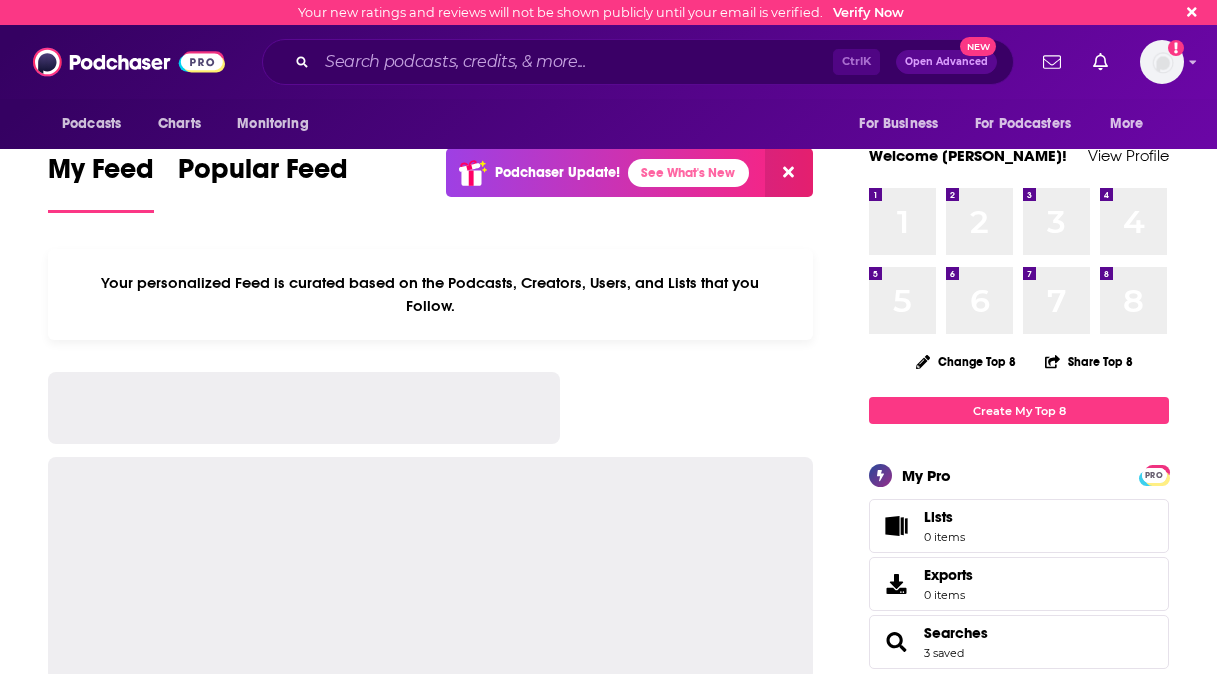 scroll, scrollTop: 0, scrollLeft: 0, axis: both 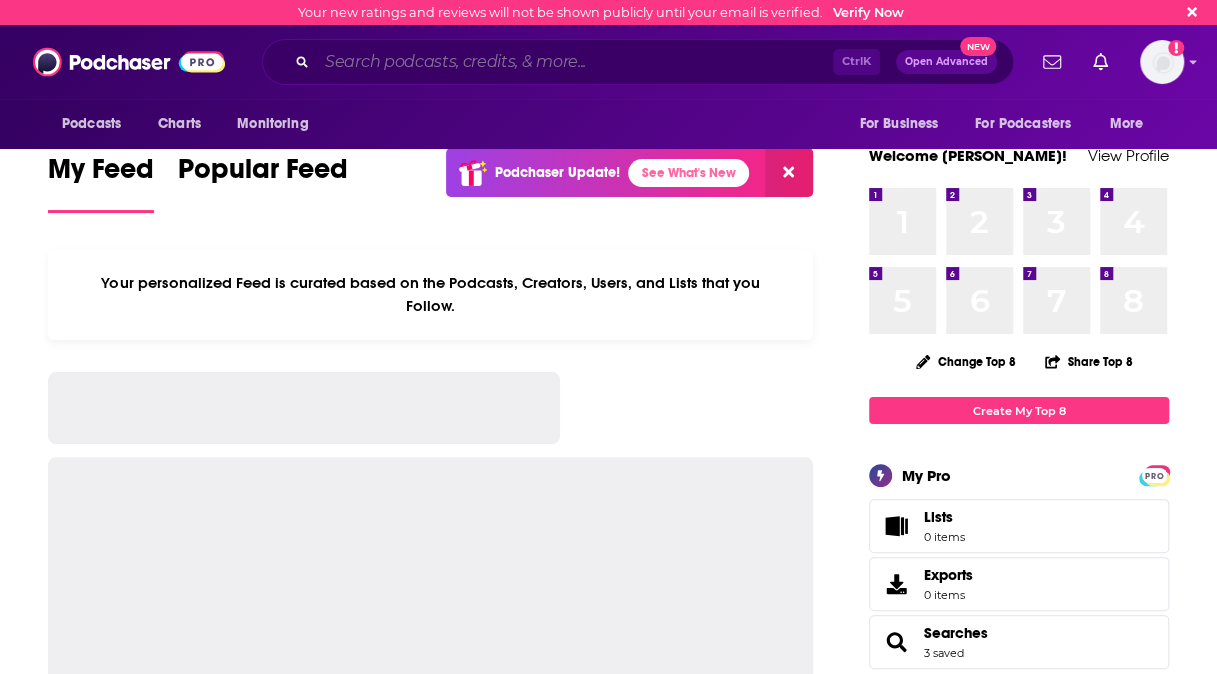 click at bounding box center (575, 62) 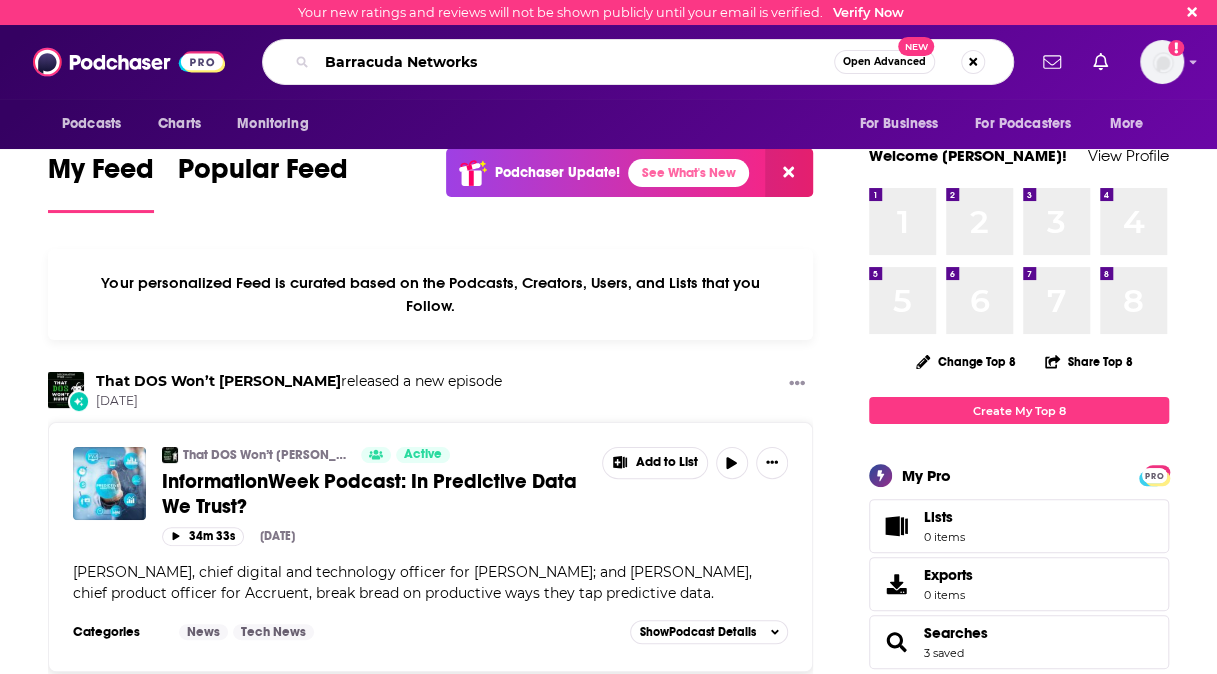 type on "Barracuda Networks" 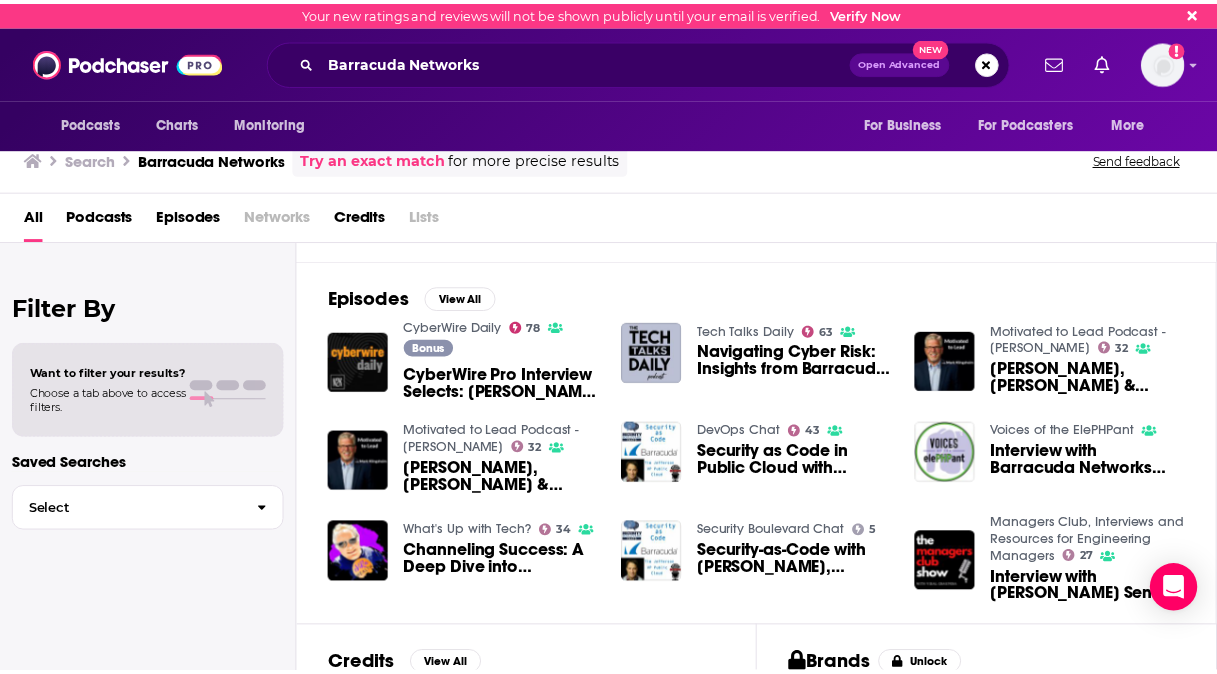 scroll, scrollTop: 339, scrollLeft: 0, axis: vertical 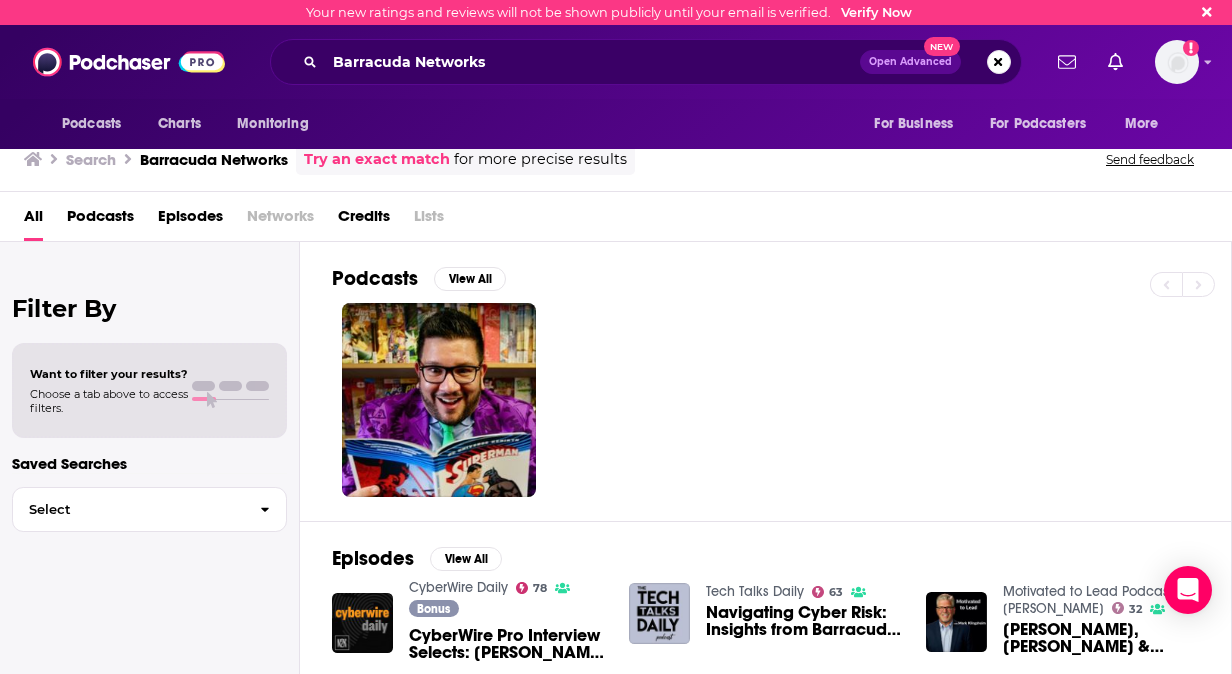 click on "Barracuda Networks Open Advanced New" at bounding box center [646, 62] 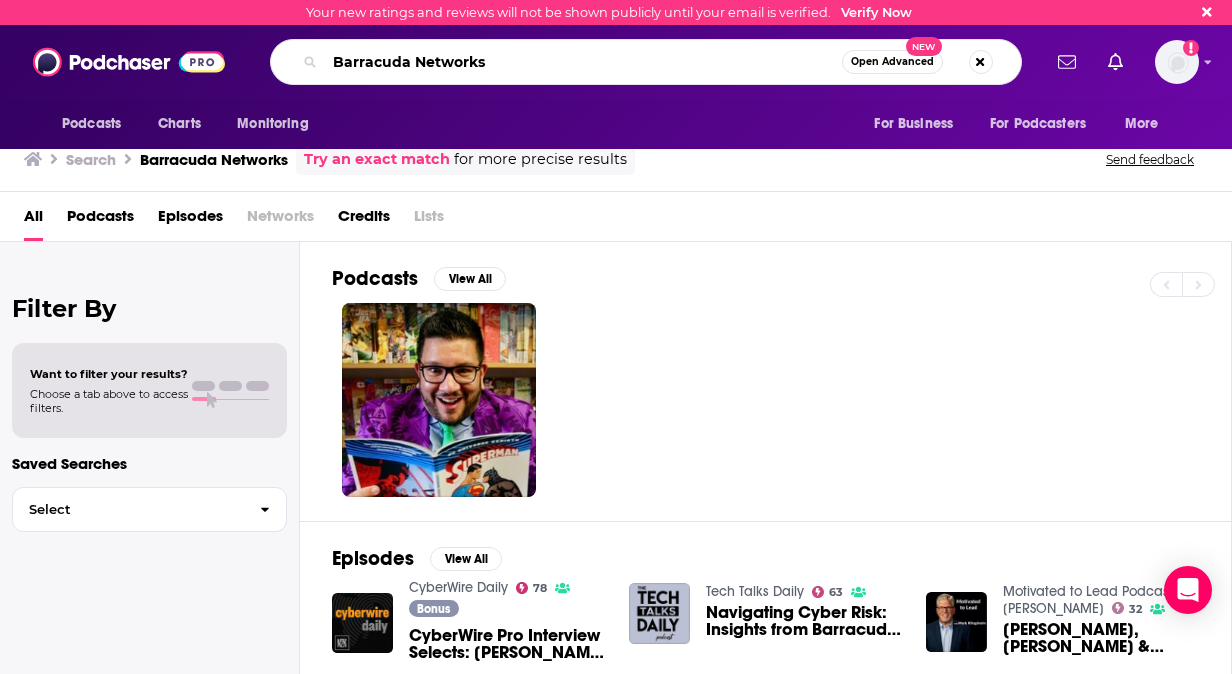 click on "Barracuda Networks" at bounding box center [583, 62] 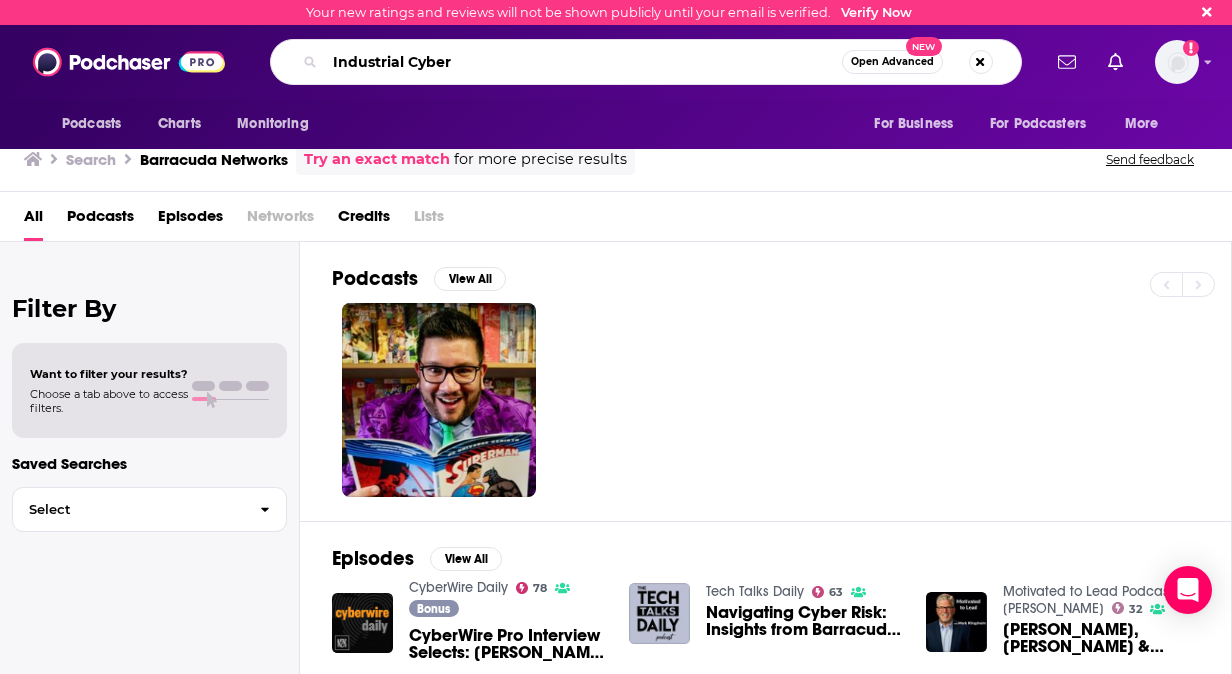 type on "Industrial Cyber" 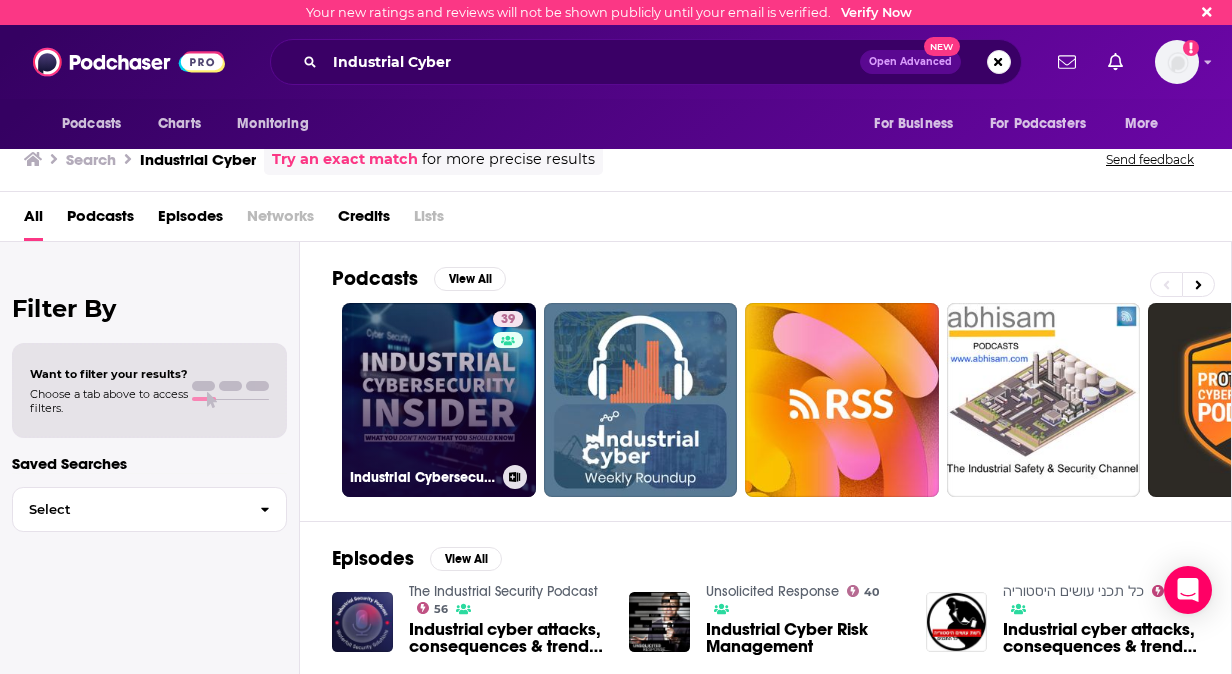 click on "39 Industrial Cybersecurity Insider" at bounding box center [439, 400] 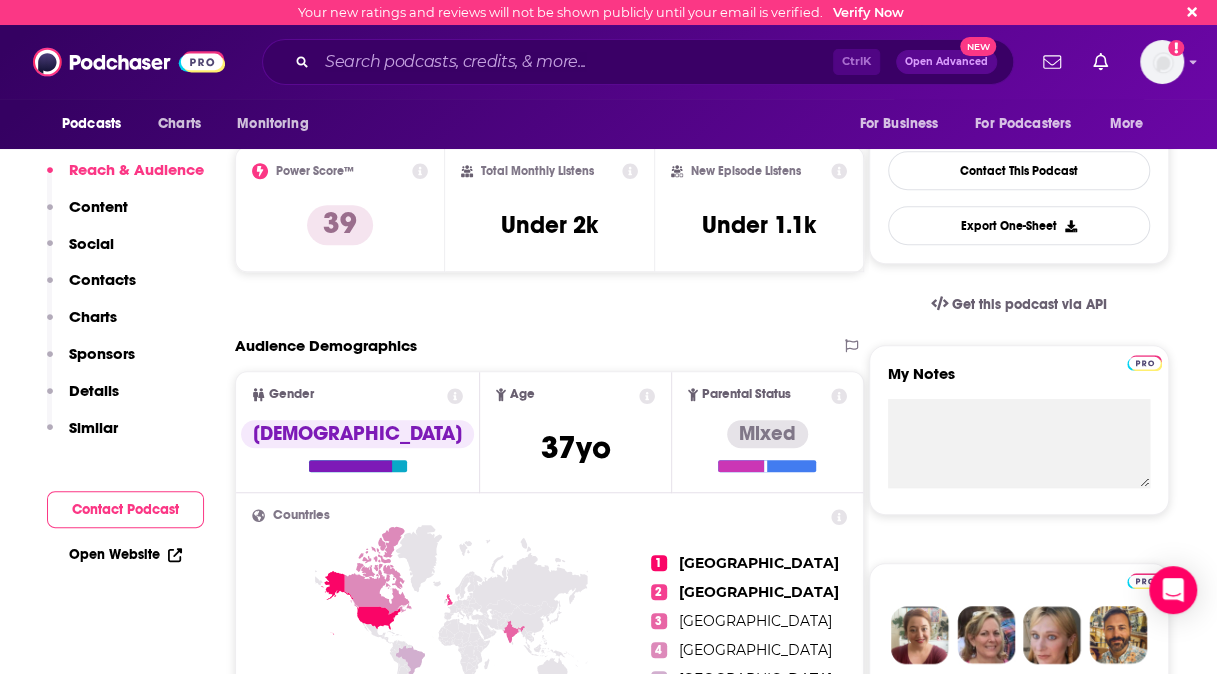 scroll, scrollTop: 488, scrollLeft: 0, axis: vertical 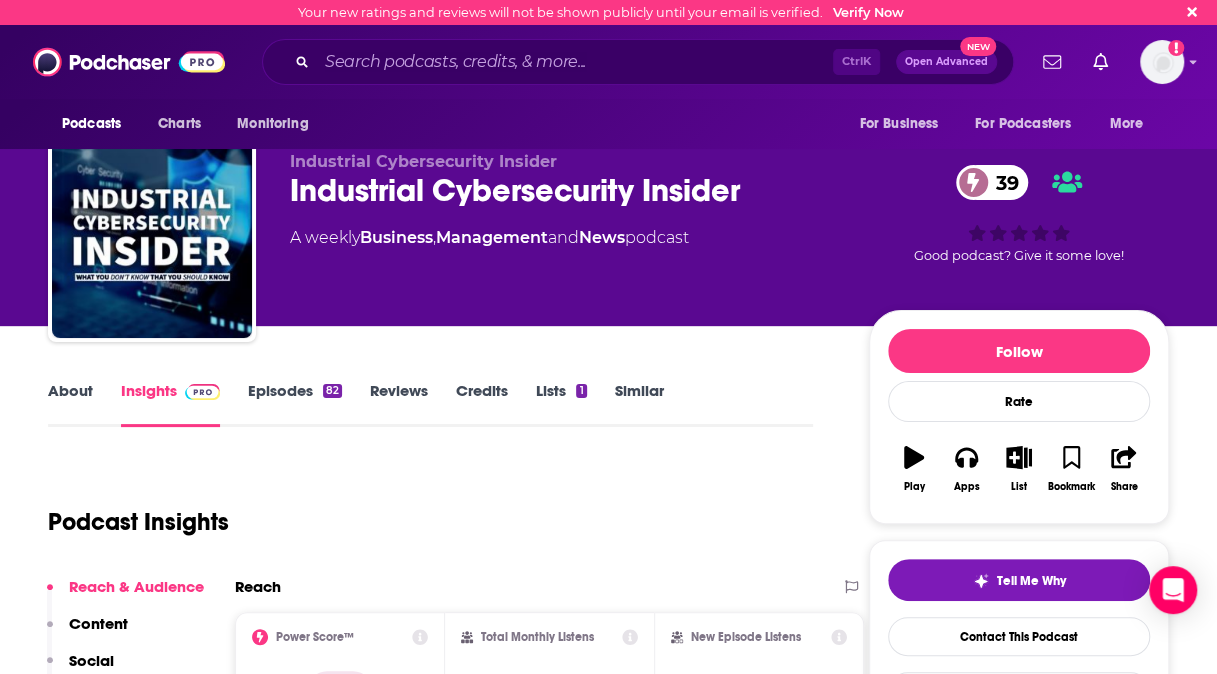 click on "Episodes 82" at bounding box center [295, 404] 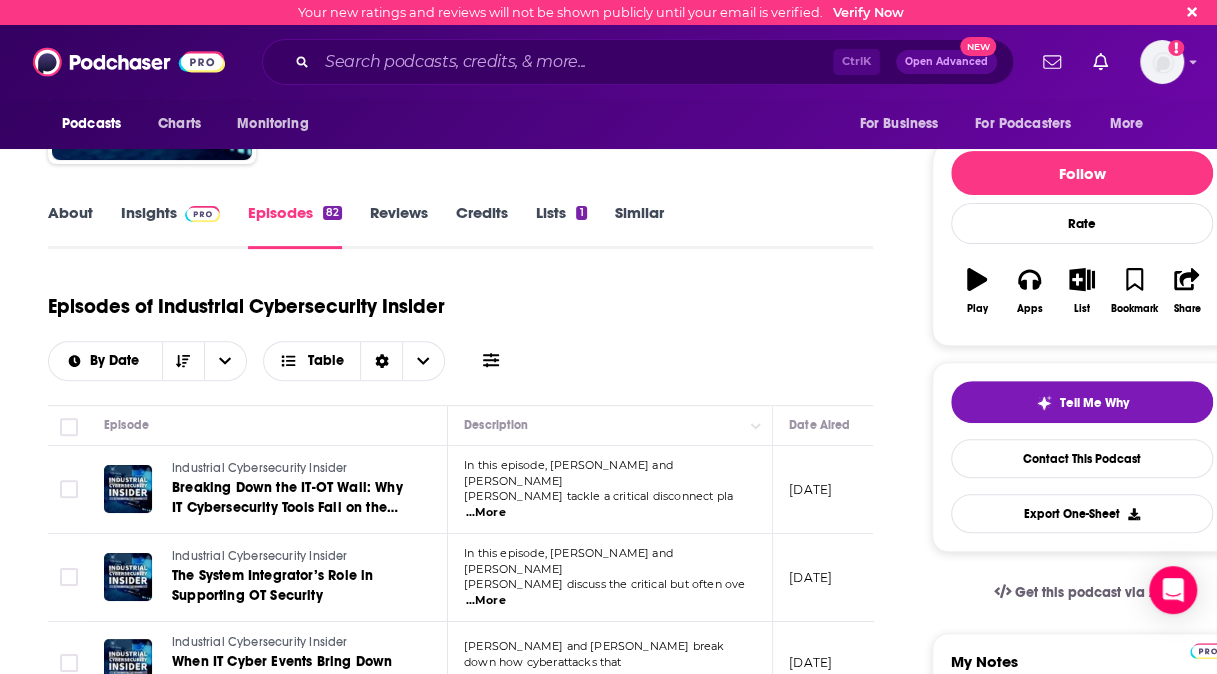 scroll, scrollTop: 293, scrollLeft: 0, axis: vertical 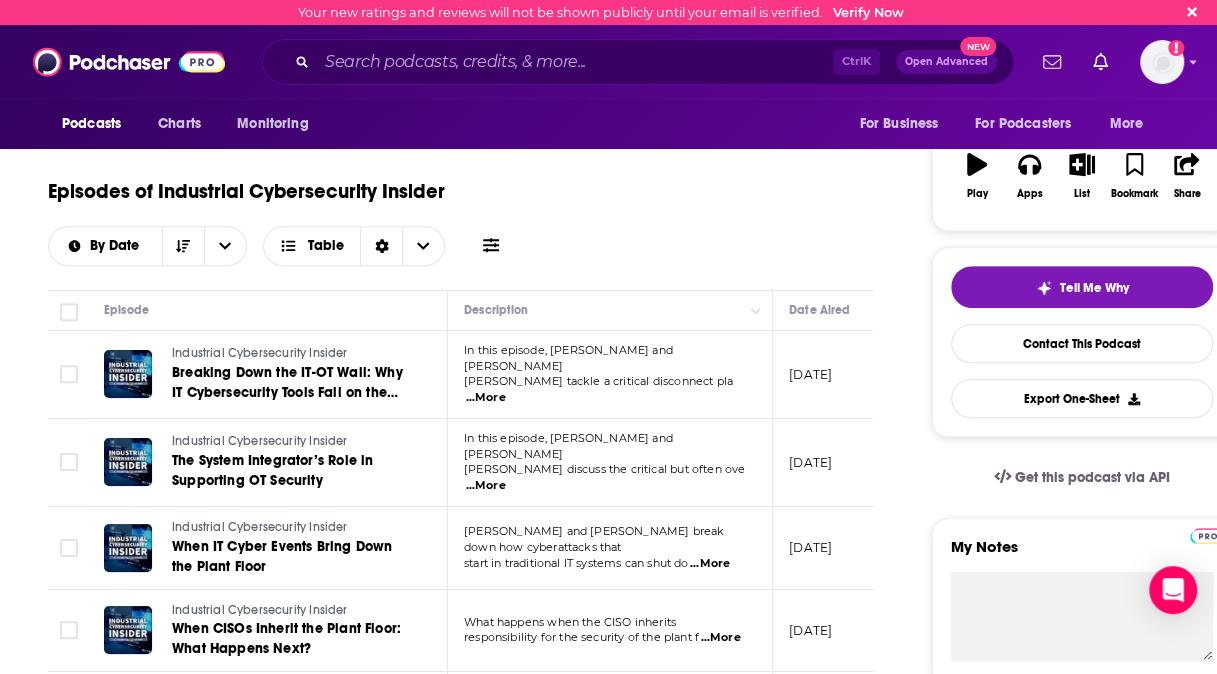 click on "In this episode, Dino Busalachi and Craig" at bounding box center [609, 359] 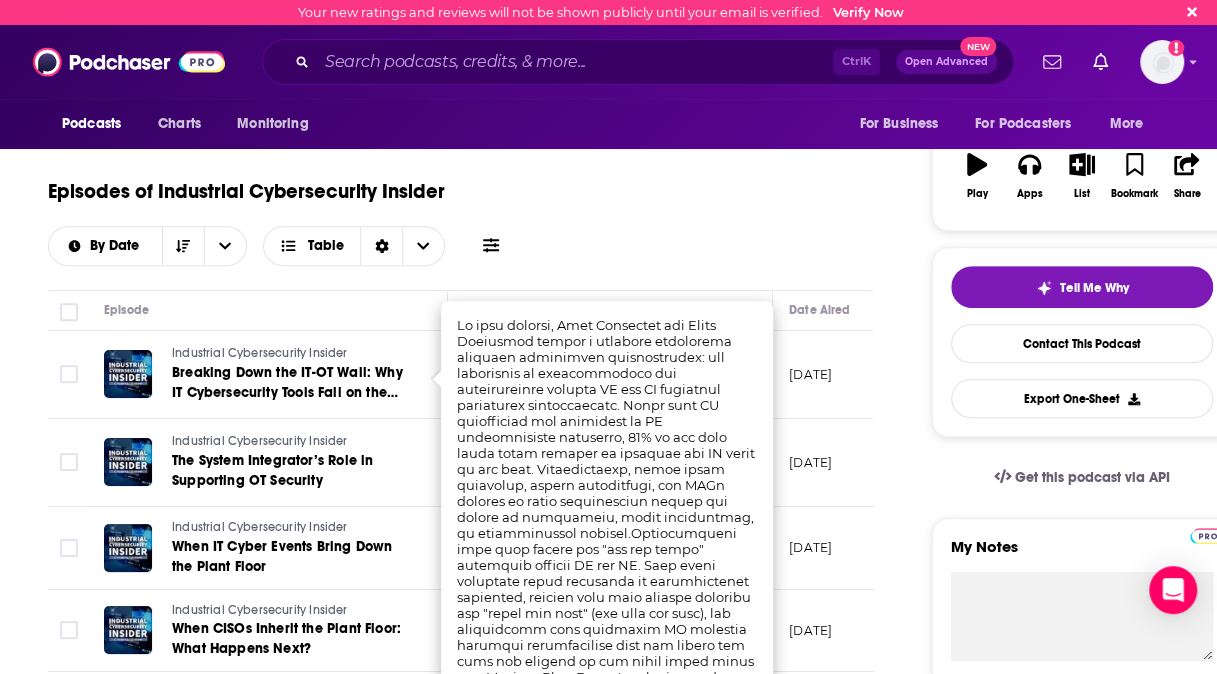 click on "Episodes of Industrial Cybersecurity Insider By Date Table" at bounding box center (460, 216) 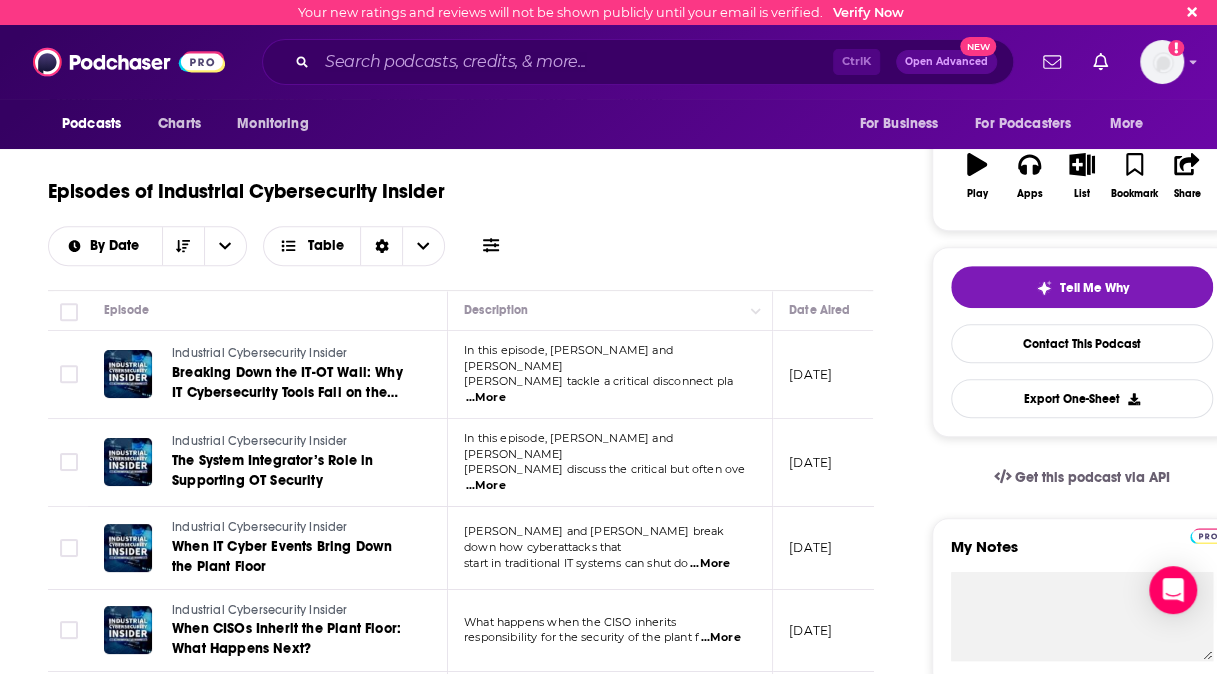 click on "...More" at bounding box center (486, 486) 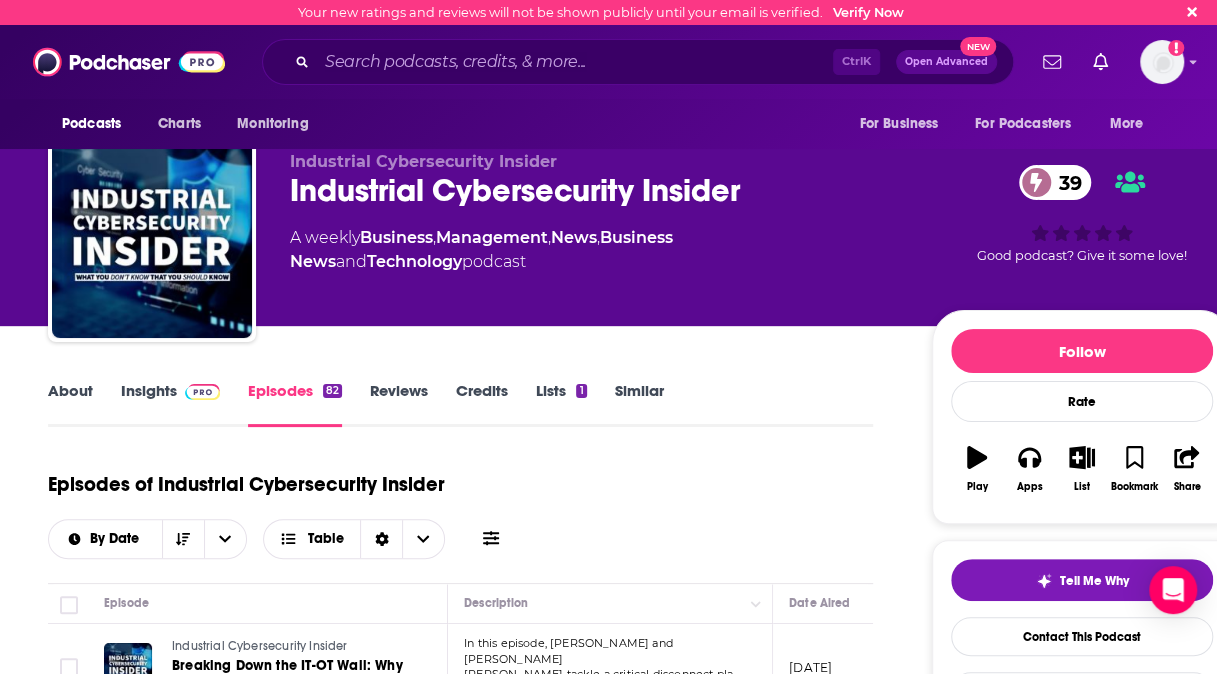 click on "About" at bounding box center (70, 404) 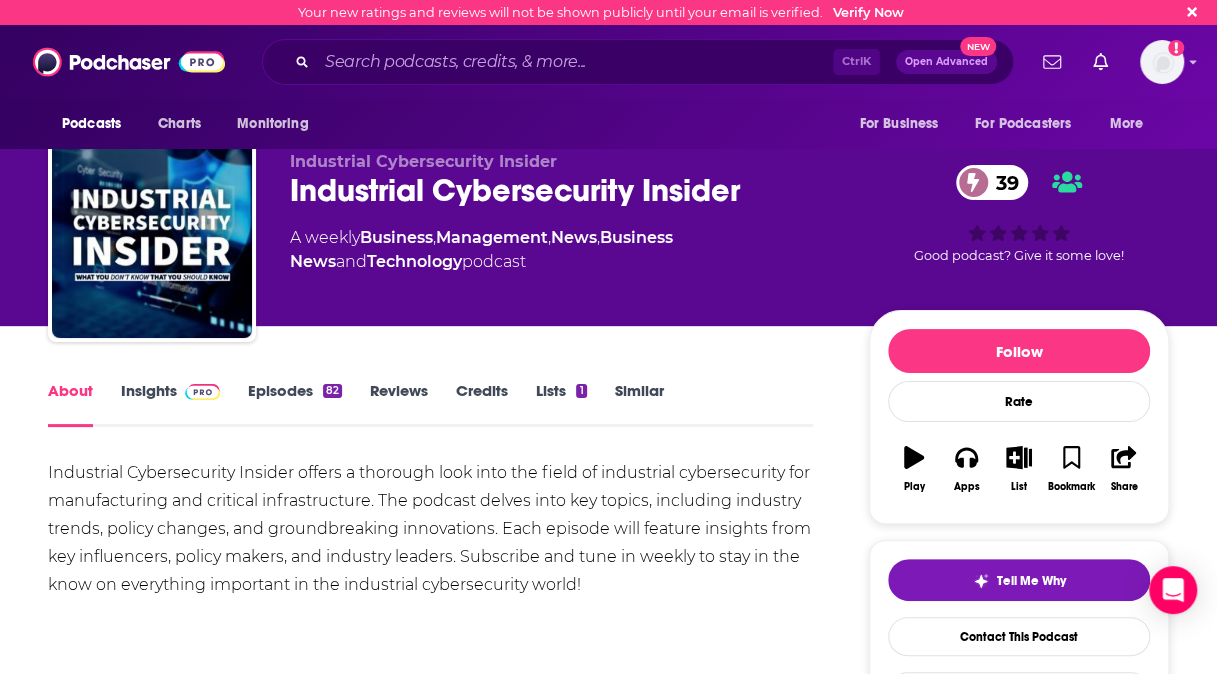 click on "Insights" at bounding box center [170, 404] 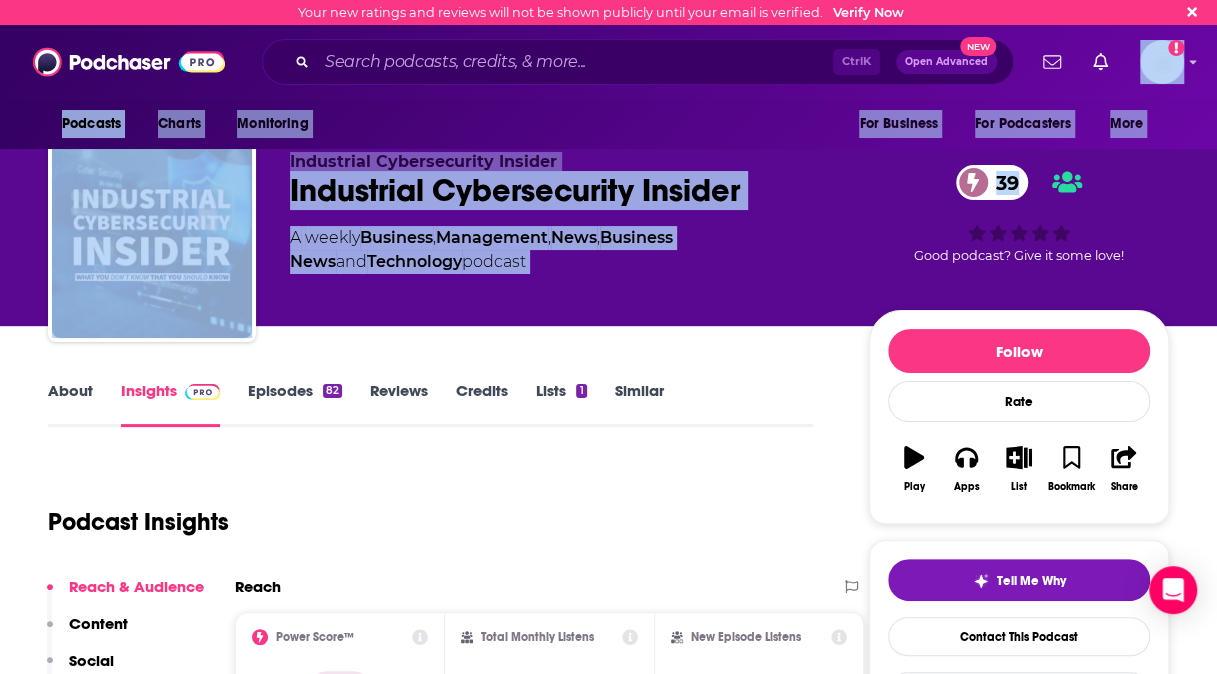 drag, startPoint x: 1216, startPoint y: 49, endPoint x: 1241, endPoint y: 86, distance: 44.65423 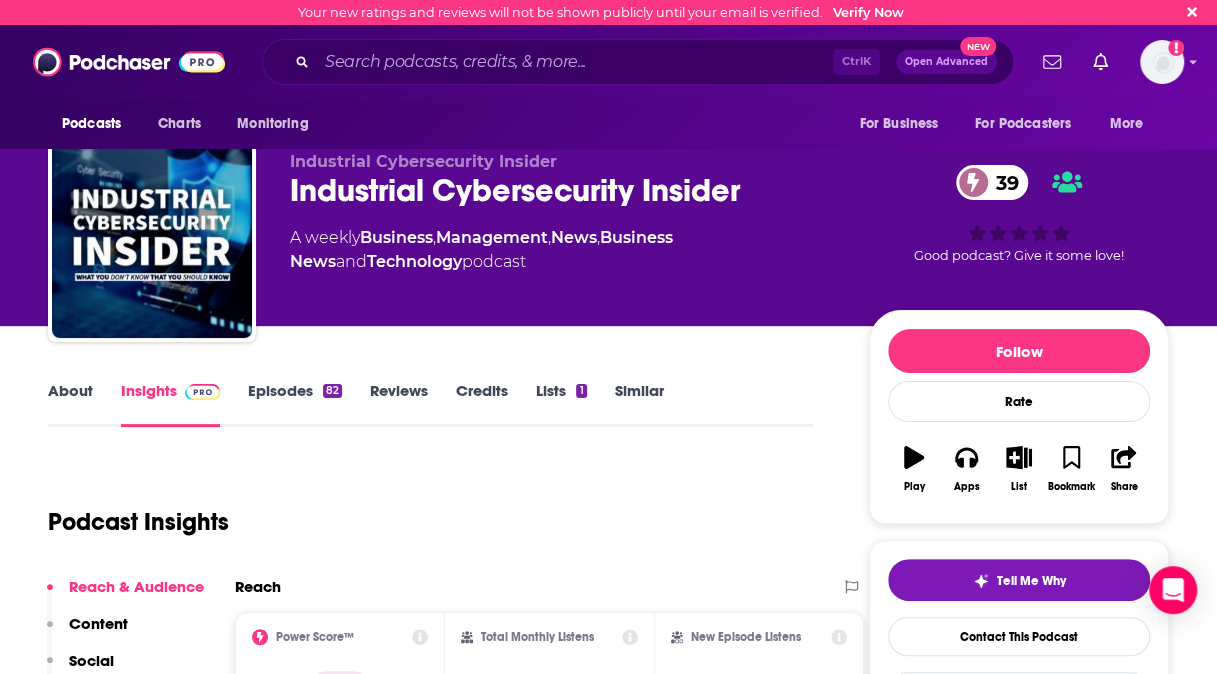 drag, startPoint x: 1241, startPoint y: 86, endPoint x: 1195, endPoint y: 194, distance: 117.388245 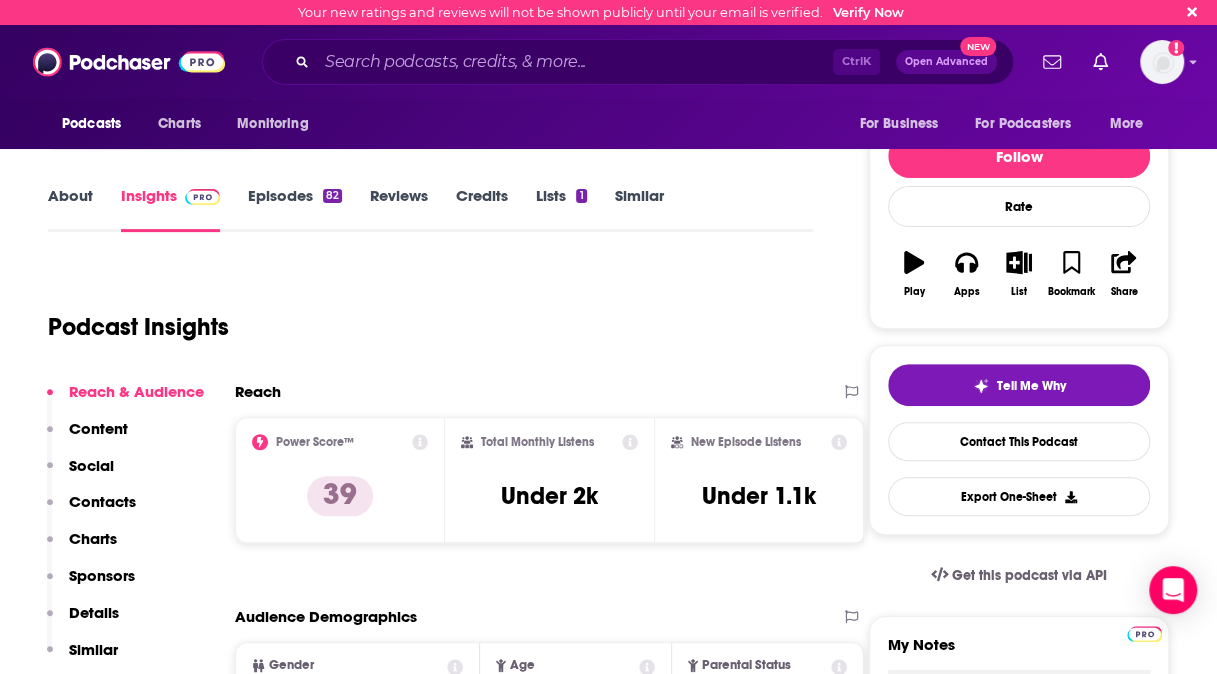 scroll, scrollTop: 0, scrollLeft: 0, axis: both 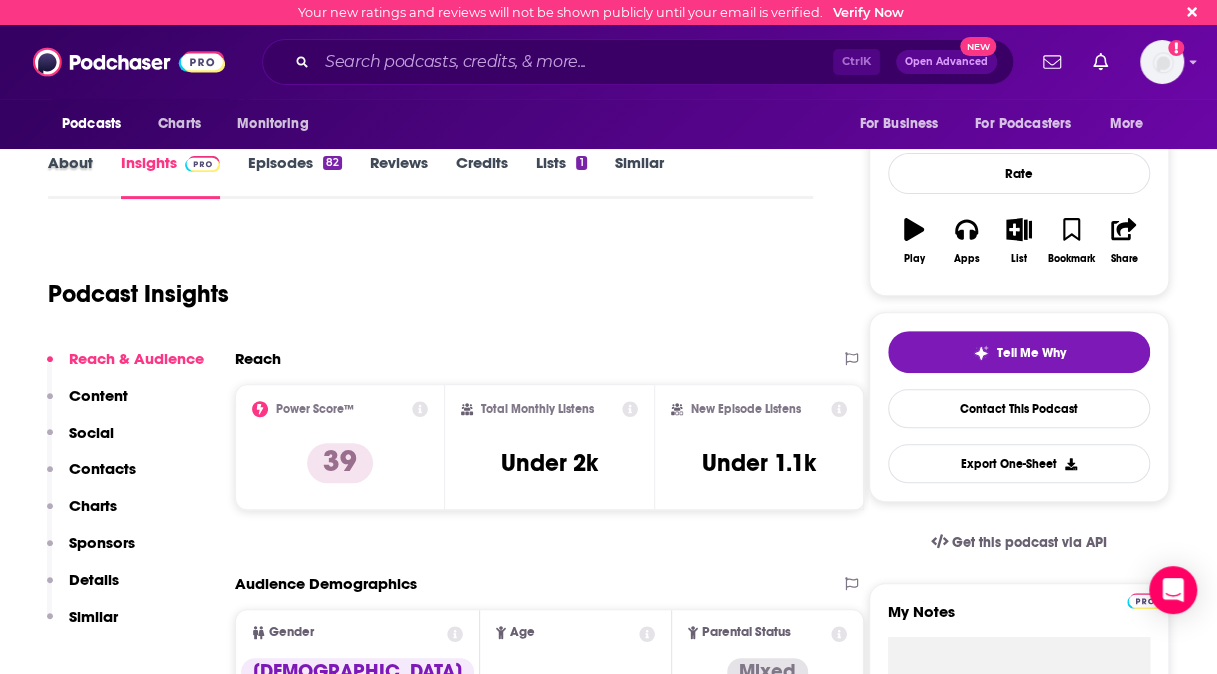 click on "About" at bounding box center [84, 176] 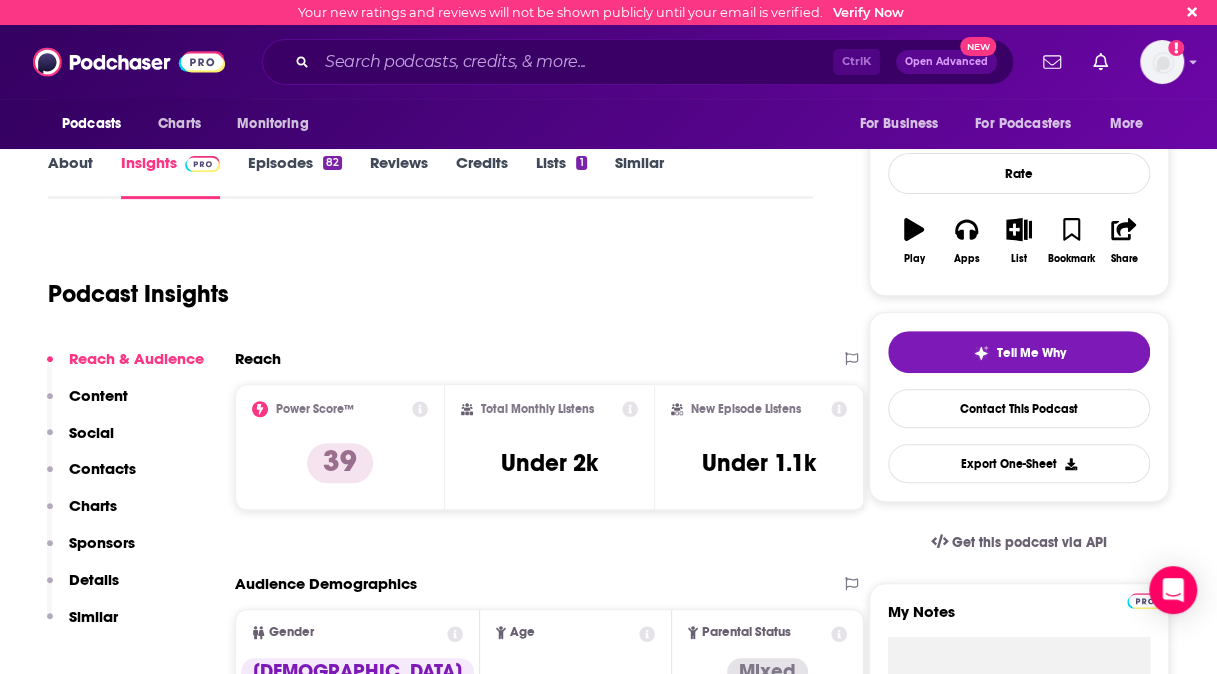 click on "About" at bounding box center (70, 176) 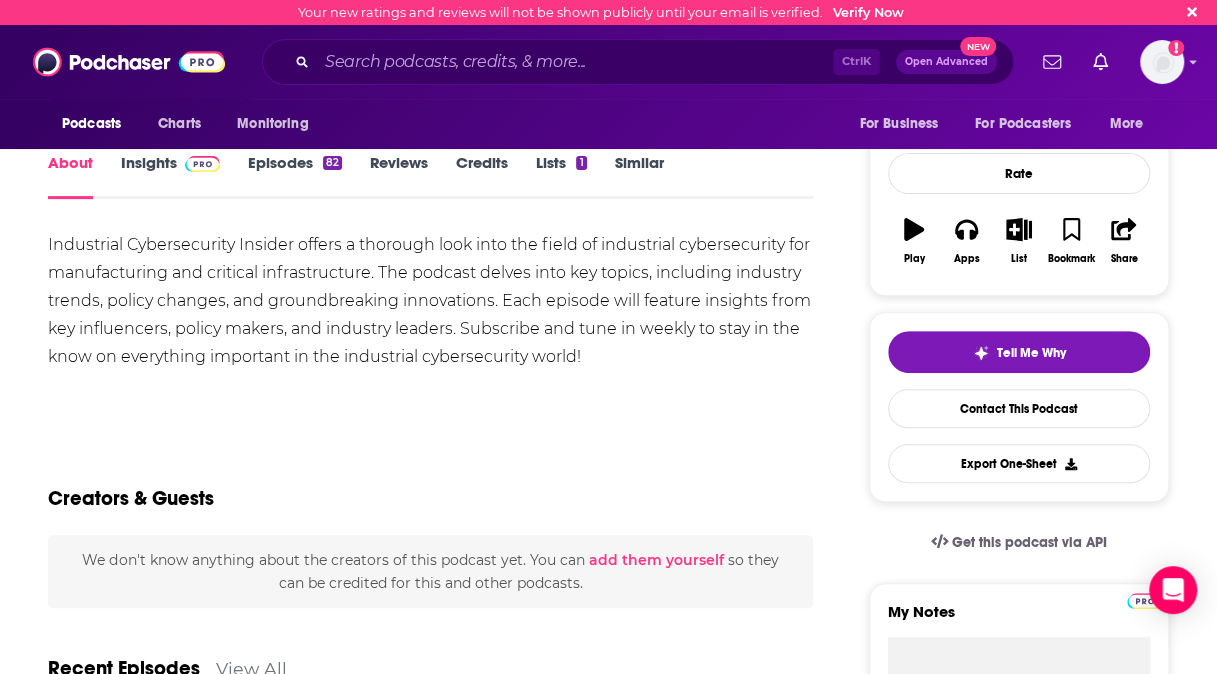scroll, scrollTop: 0, scrollLeft: 0, axis: both 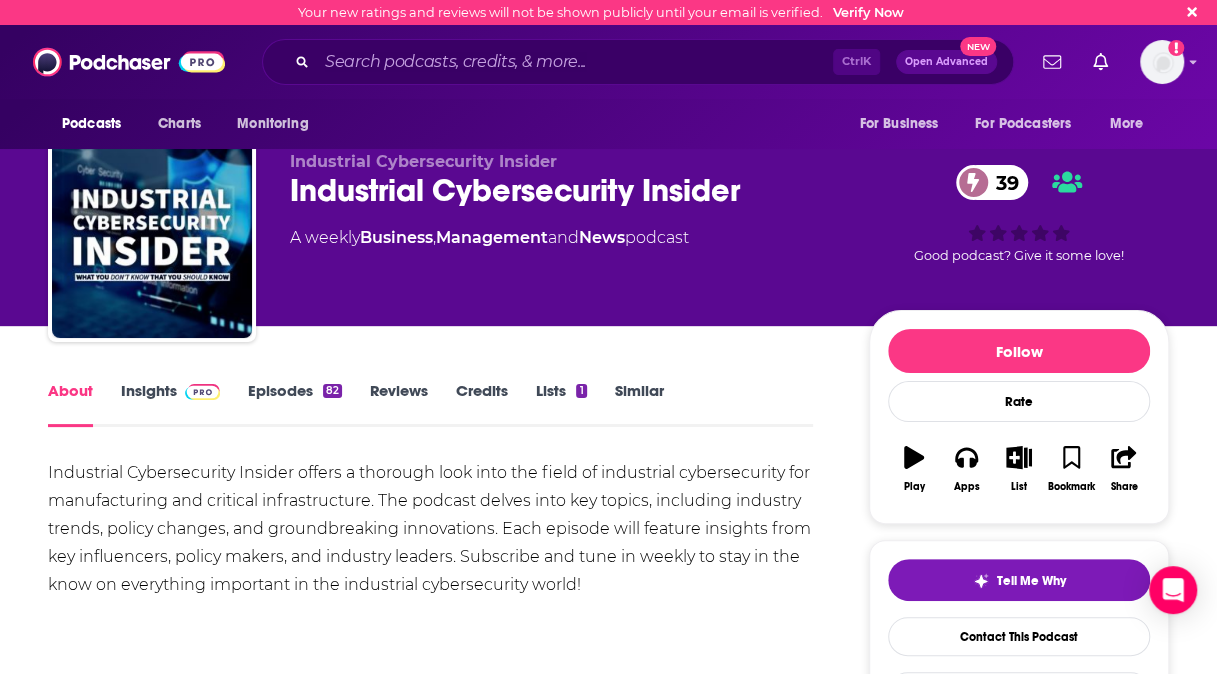 click on "Insights" at bounding box center [170, 404] 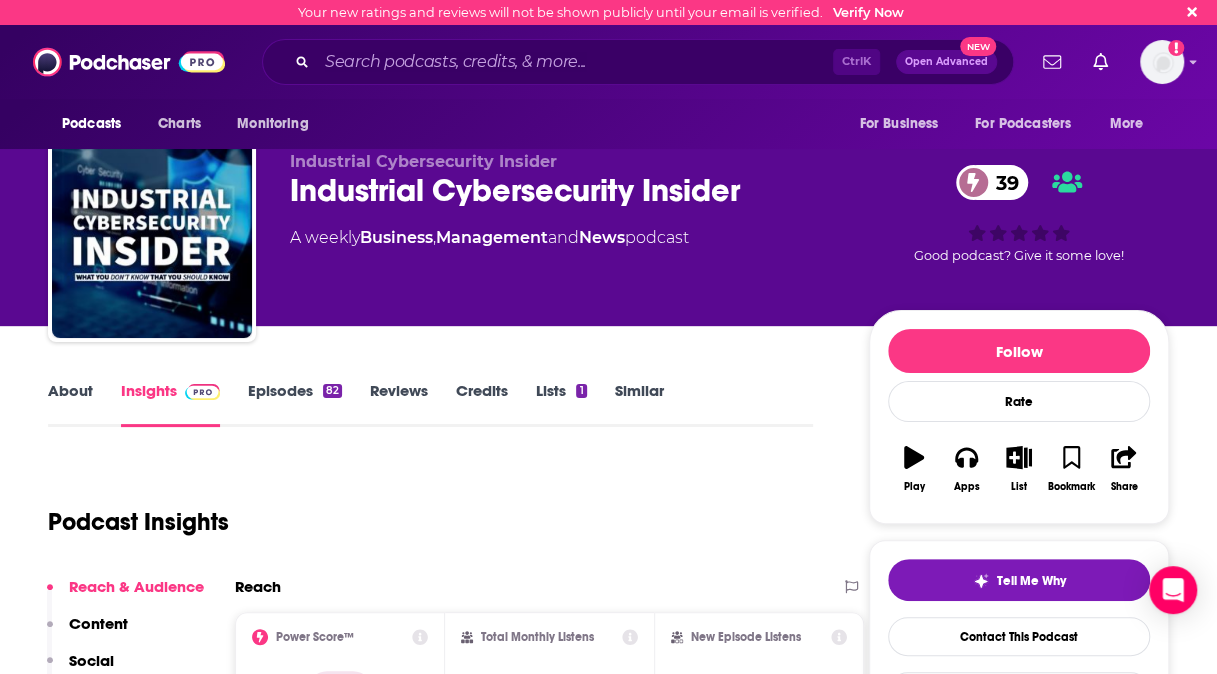 click on "Episodes 82" at bounding box center (295, 404) 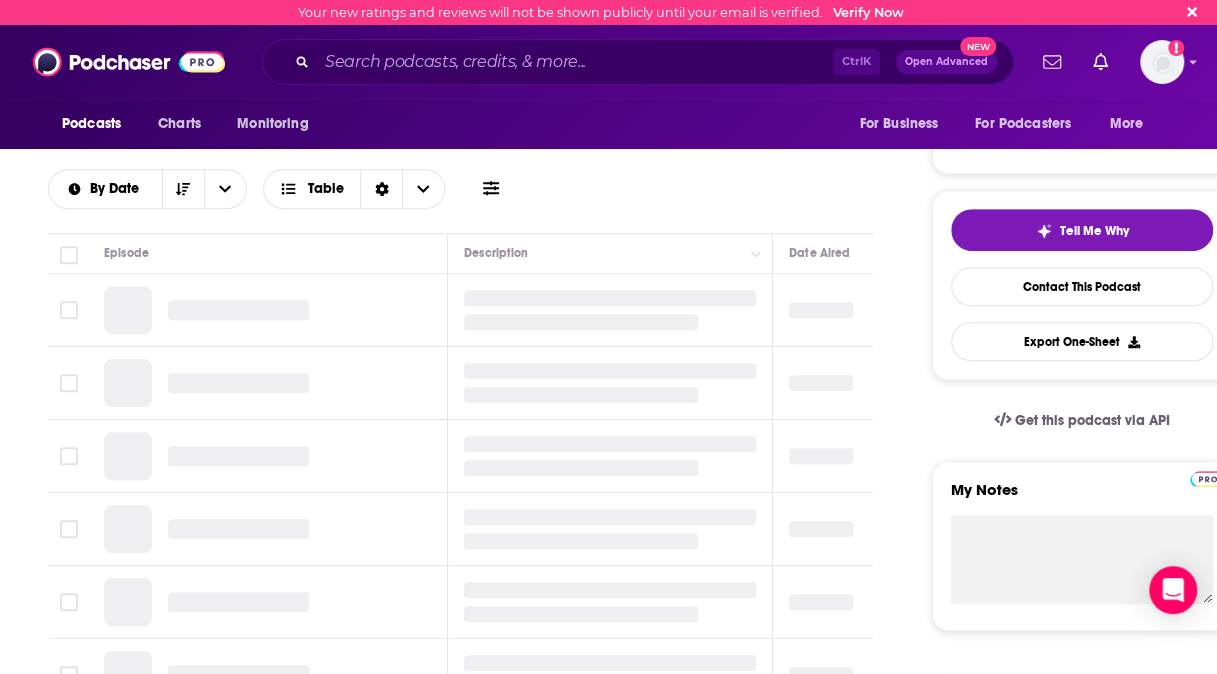 scroll, scrollTop: 364, scrollLeft: 0, axis: vertical 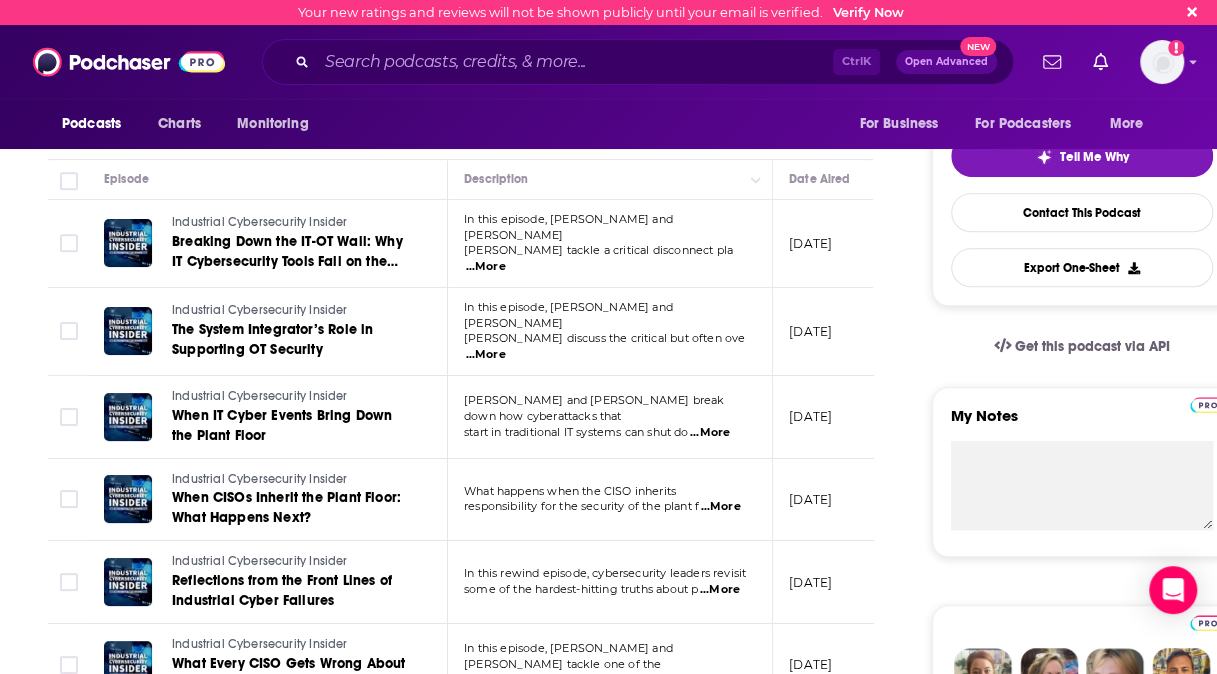click on "...More" at bounding box center (720, 507) 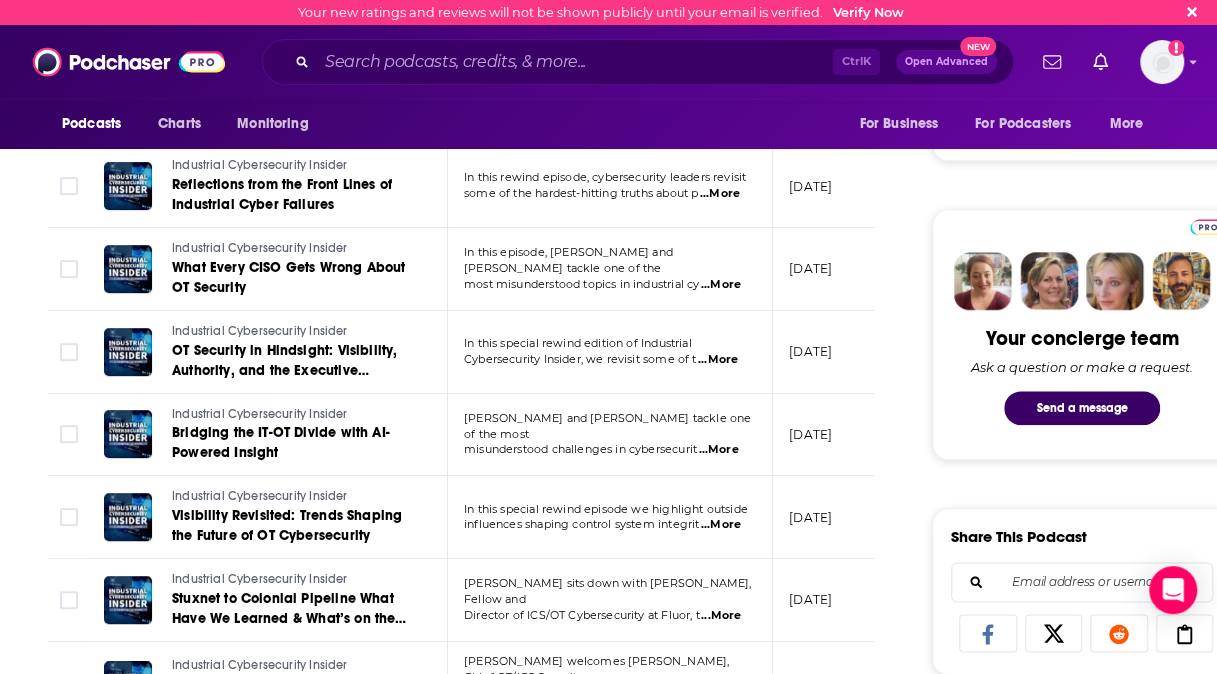 scroll, scrollTop: 0, scrollLeft: 0, axis: both 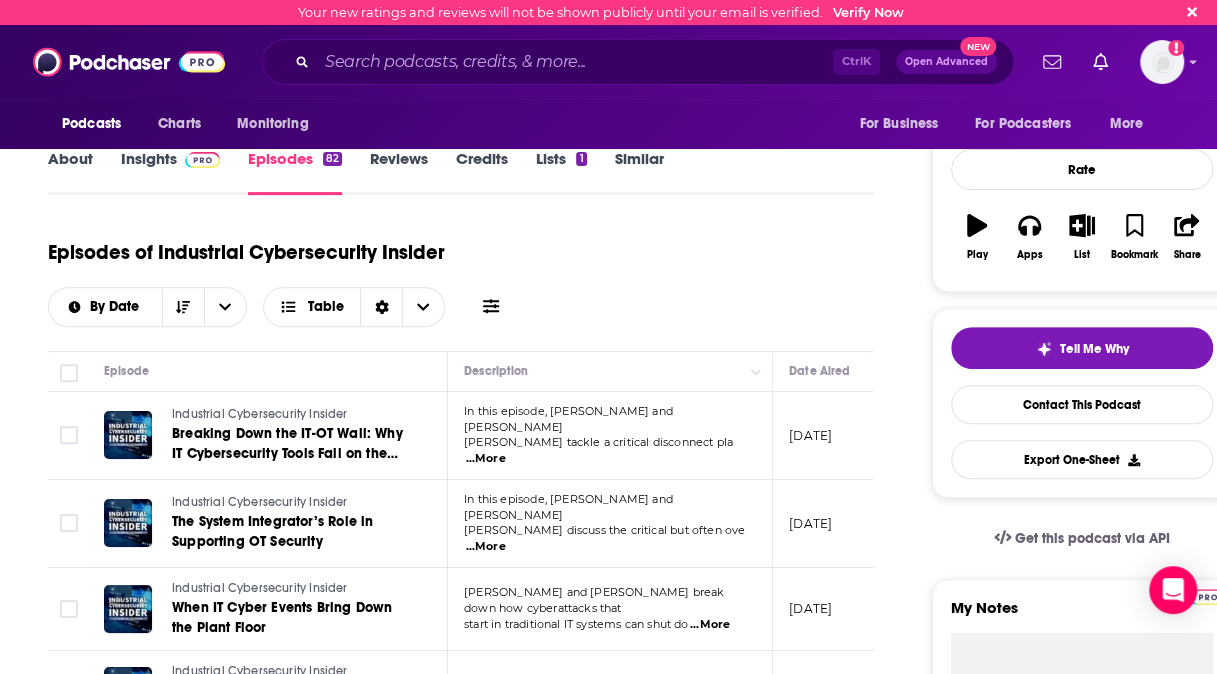 click on "In this episode, Dino Busalachi and Craig" at bounding box center (568, 419) 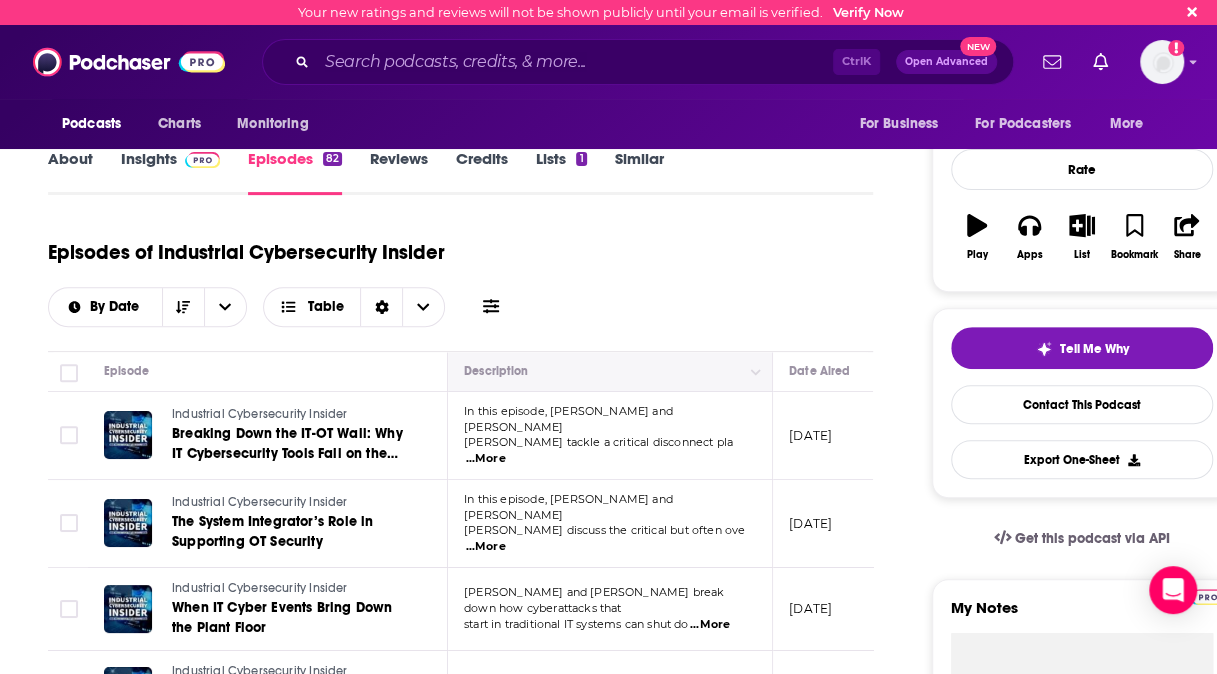 drag, startPoint x: 652, startPoint y: 385, endPoint x: 578, endPoint y: 388, distance: 74.06078 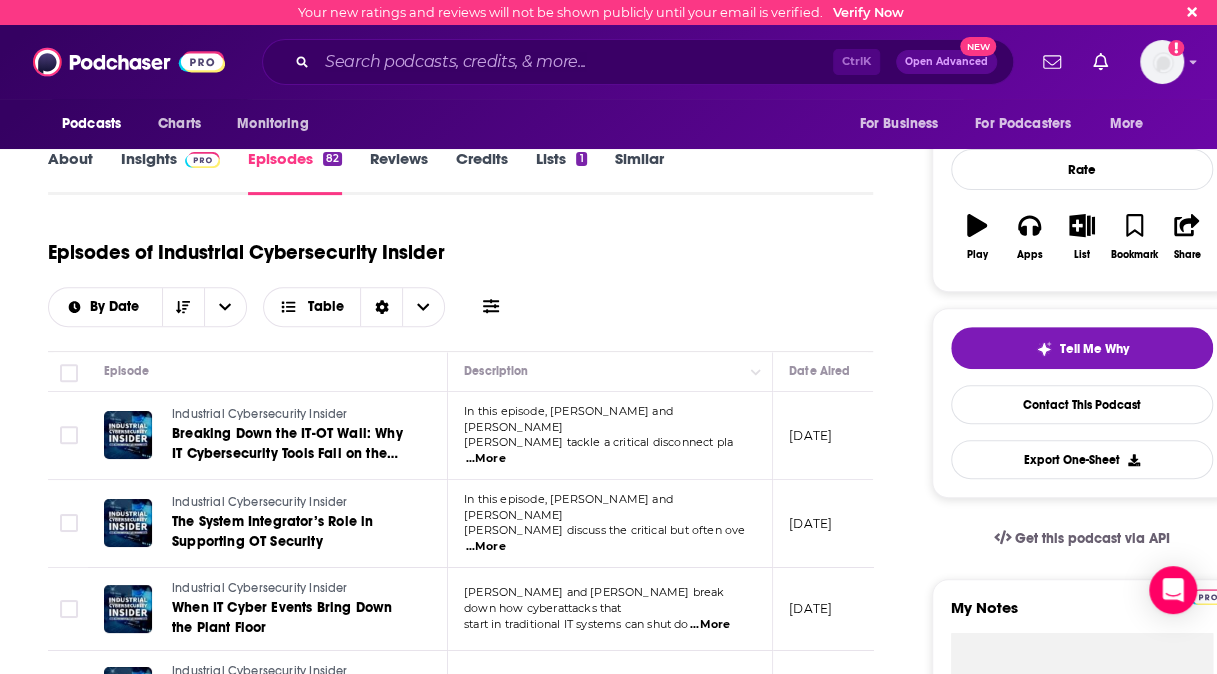 drag, startPoint x: 578, startPoint y: 388, endPoint x: 562, endPoint y: 418, distance: 34 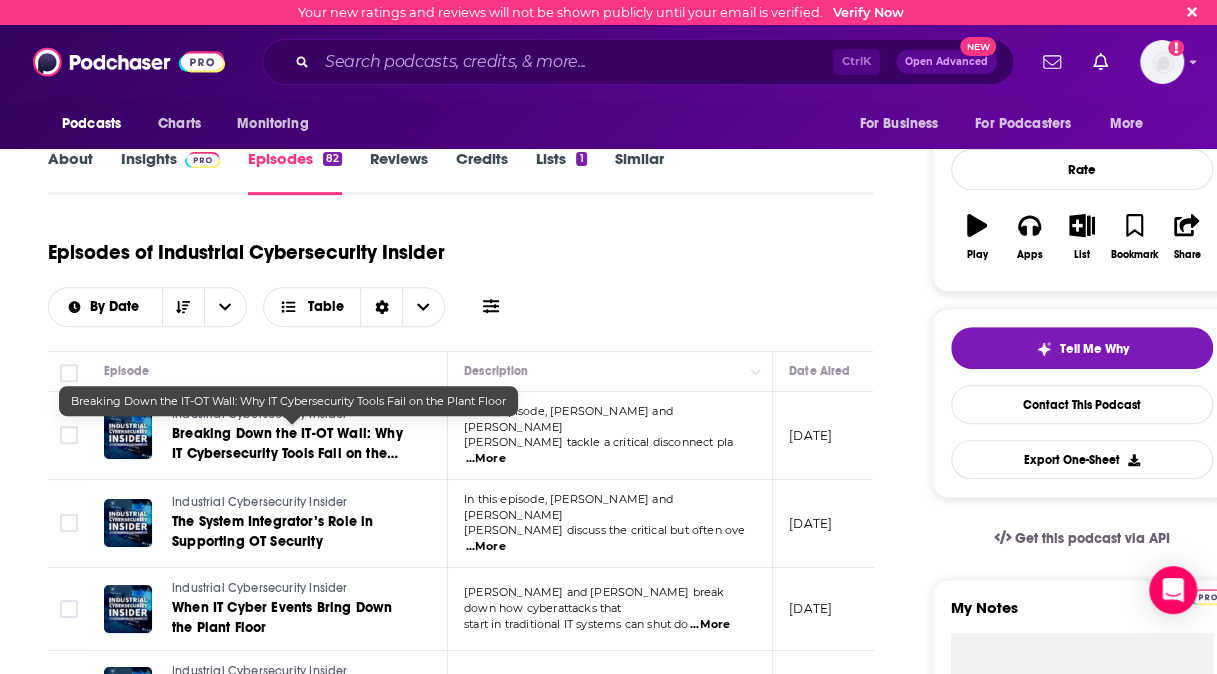 click on "Breaking Down the IT-OT Wall: Why IT Cybersecurity Tools Fail on the Plant Floor" at bounding box center (287, 453) 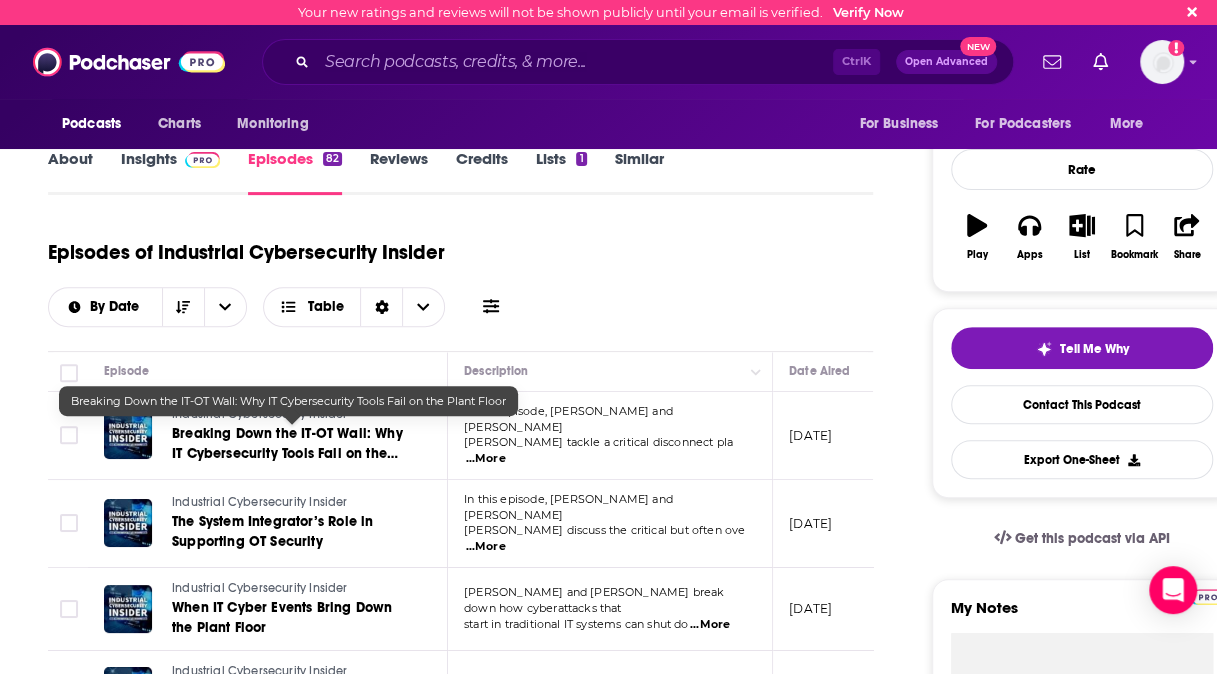 scroll, scrollTop: 0, scrollLeft: 0, axis: both 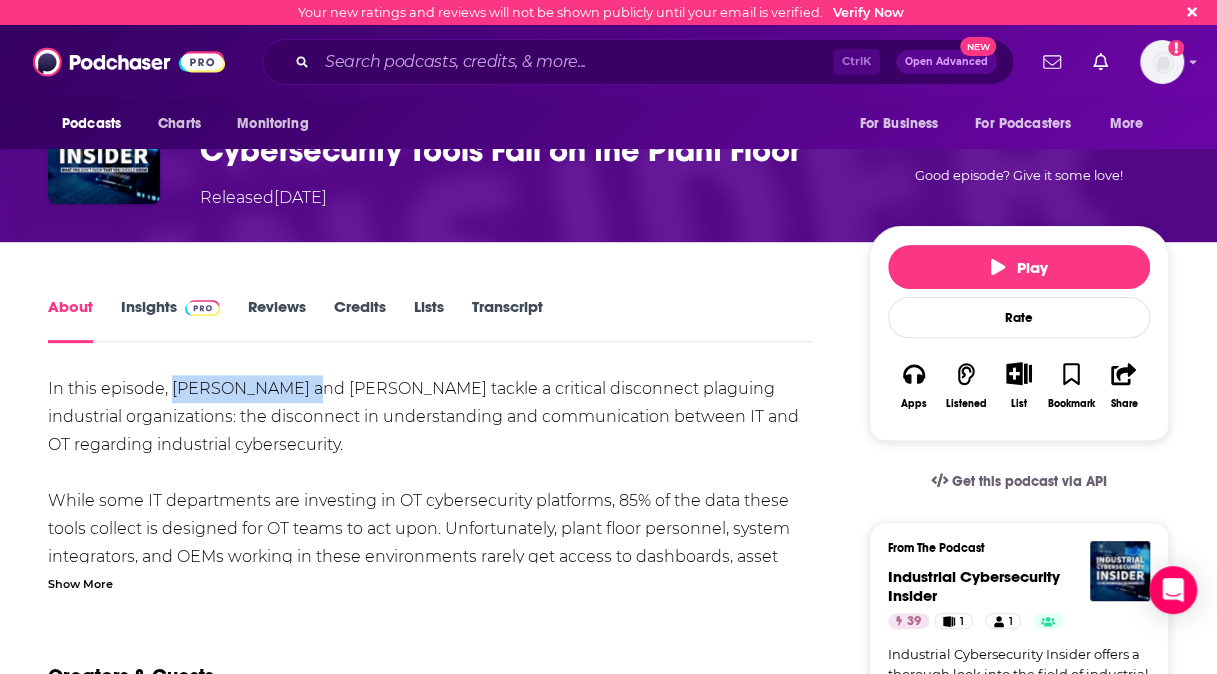 drag, startPoint x: 292, startPoint y: 381, endPoint x: 169, endPoint y: 390, distance: 123.32883 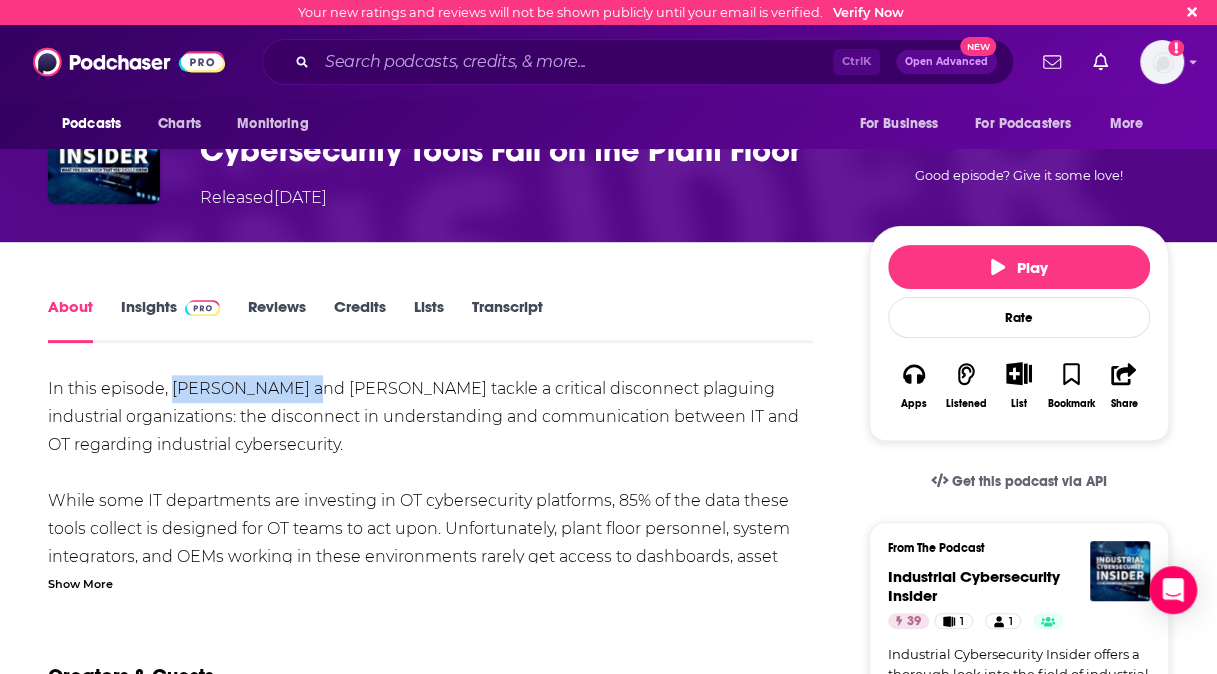 click on "In this episode, Dino Busalachi and Craig Duckworth tackle a critical disconnect plaguing industrial organizations: the disconnect in understanding and communication between IT and OT regarding industrial cybersecurity.
While some IT departments are investing in OT cybersecurity platforms, 85% of the data these tools collect is designed for OT teams to act upon. Unfortunately, plant floor personnel, system integrators, and OEMs working in these environments rarely get access to dashboards, asset inventories, or vulnerability reports.
Organizations must move beyond the "oil and water" mentality between IT and OT. This means involving plant personnel in cybersecurity decisions, sharing data with trusted partners who "build the cars" (not just buy them), and recognizing that effective OT security requires collaboration with the people who live and breathe on the plant floor every day.
Chapters:
00:00:00 - Why Local Collaboration is Critical for Cybersecurity Success
Links And Resources:
Reach out here." at bounding box center (430, 1019) 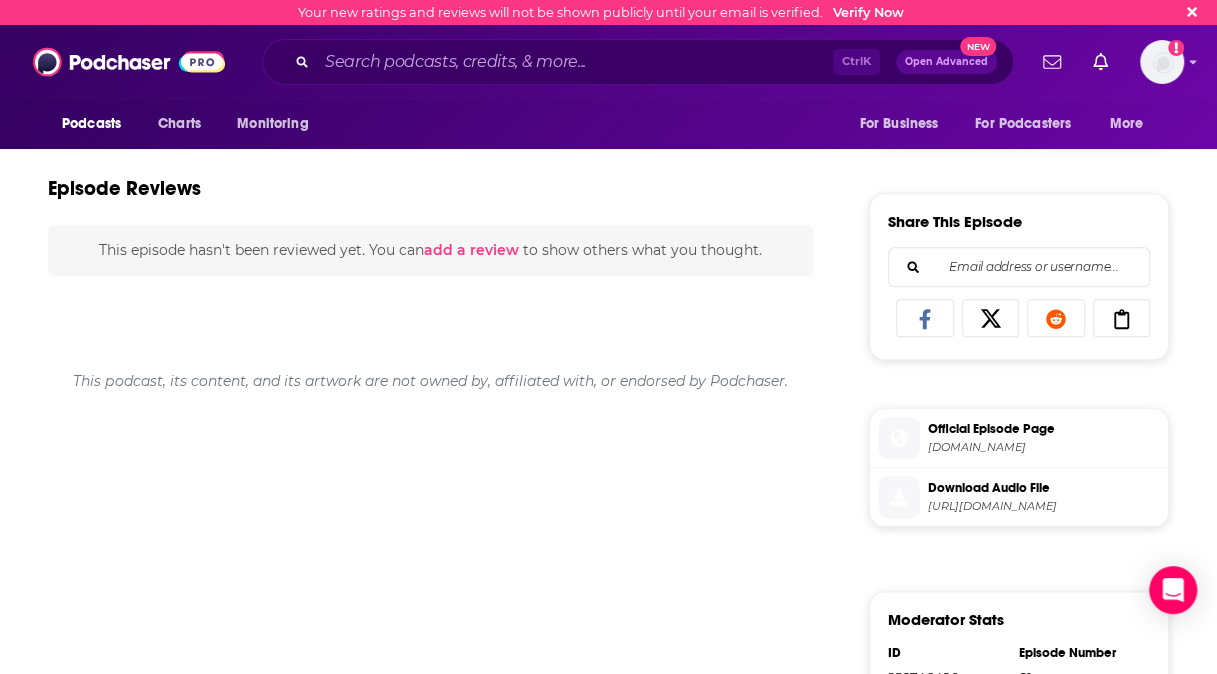 scroll, scrollTop: 0, scrollLeft: 0, axis: both 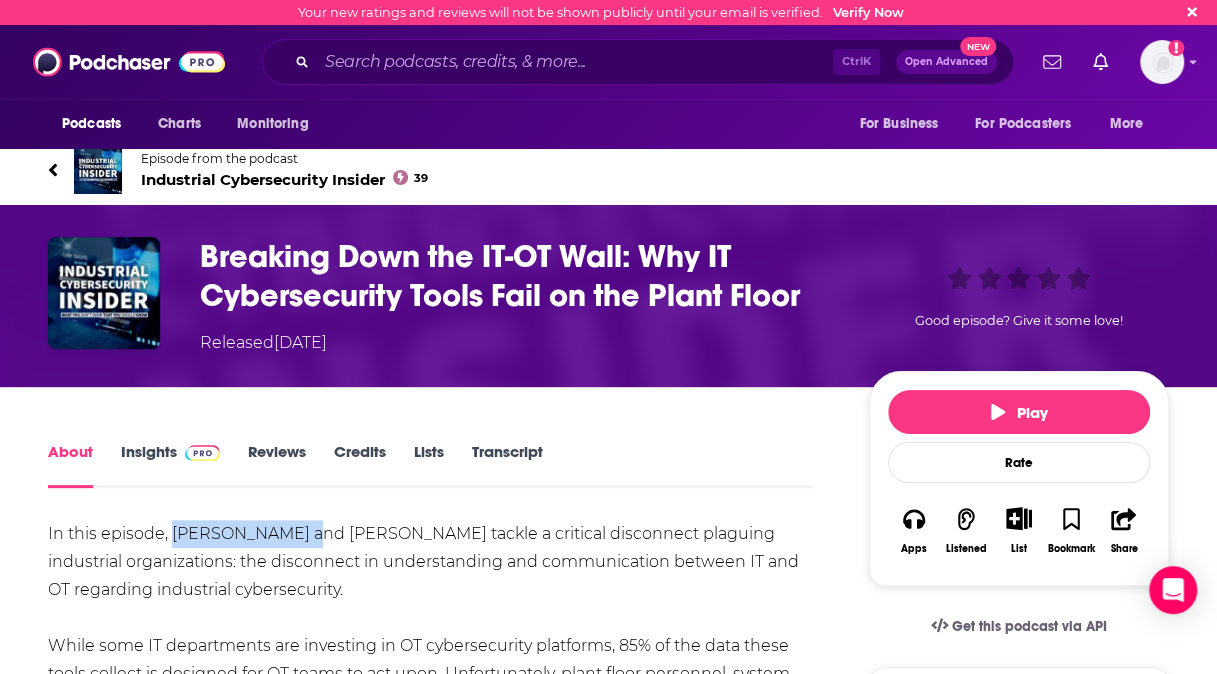 click on "Insights" at bounding box center (170, 465) 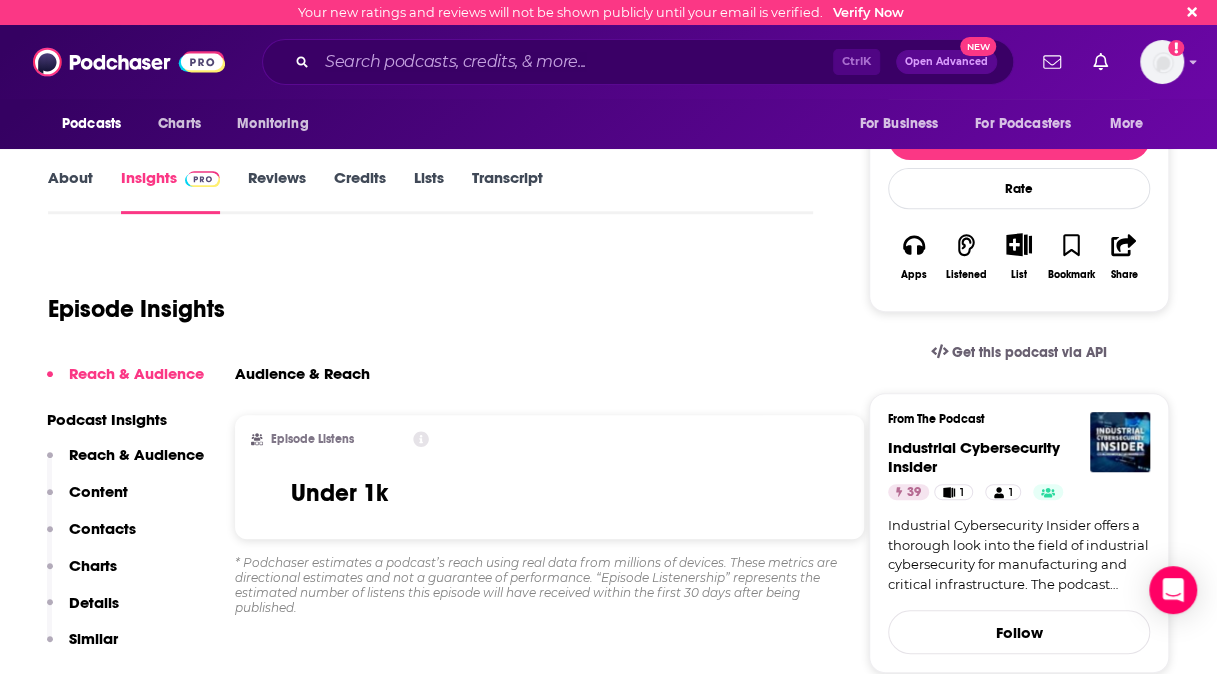 scroll, scrollTop: 340, scrollLeft: 0, axis: vertical 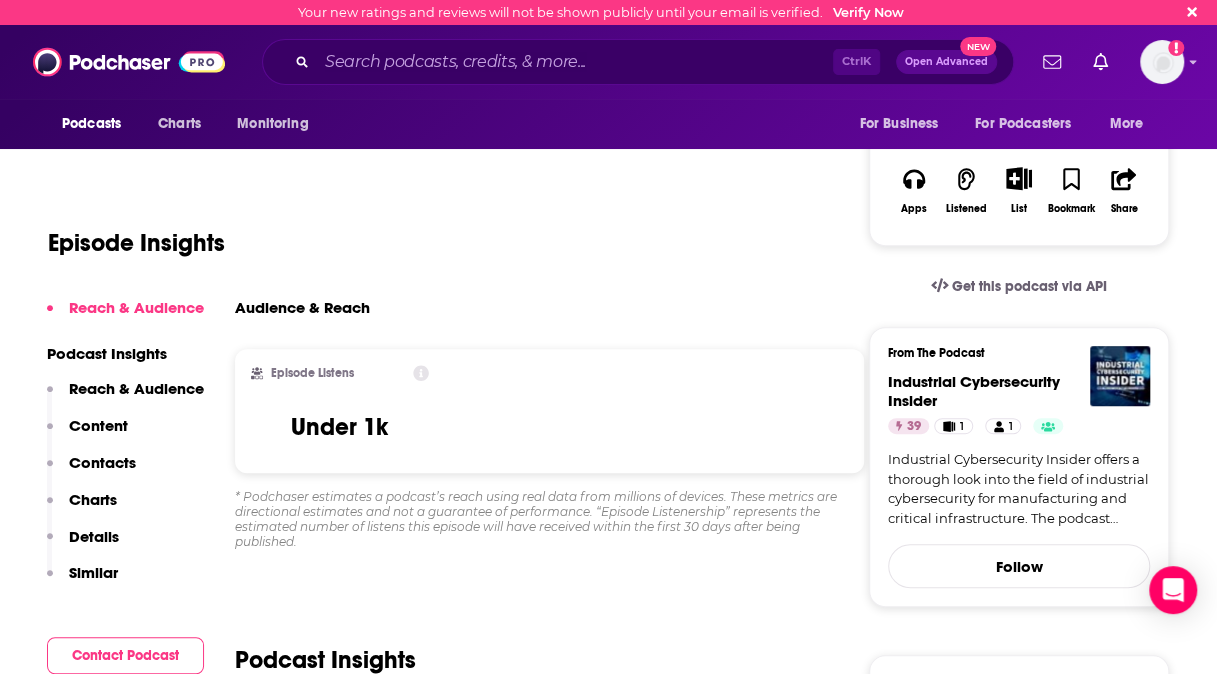 click on "Contacts" at bounding box center (91, 471) 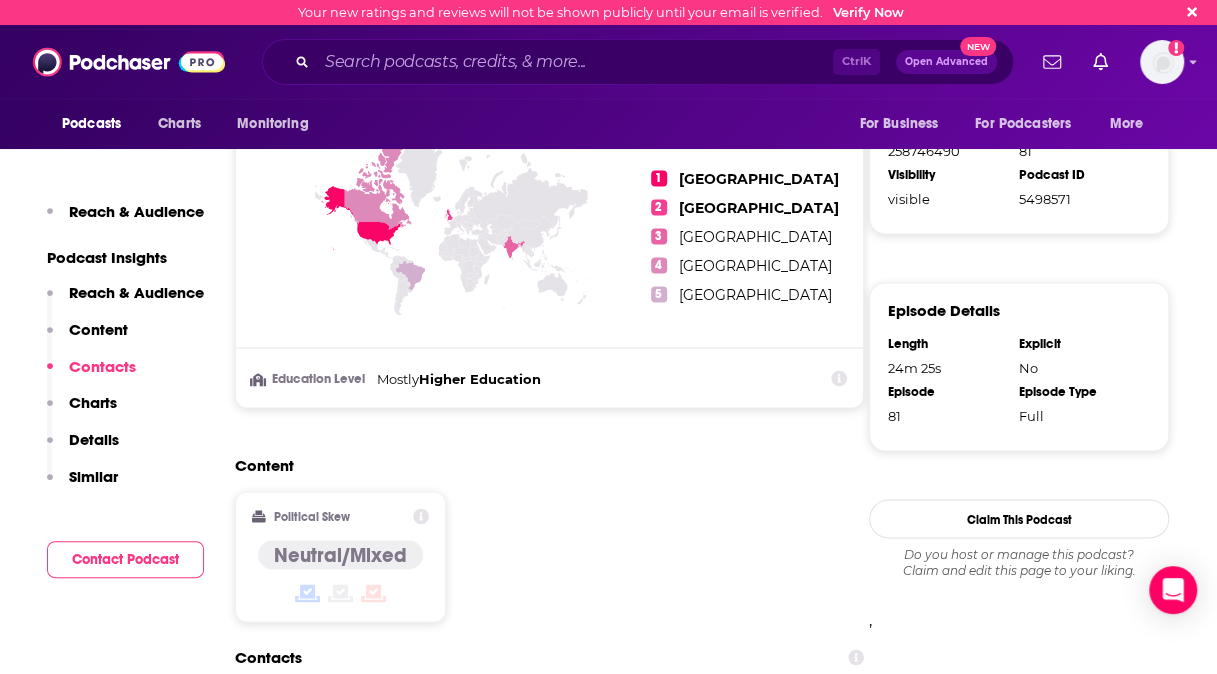 scroll, scrollTop: 1626, scrollLeft: 0, axis: vertical 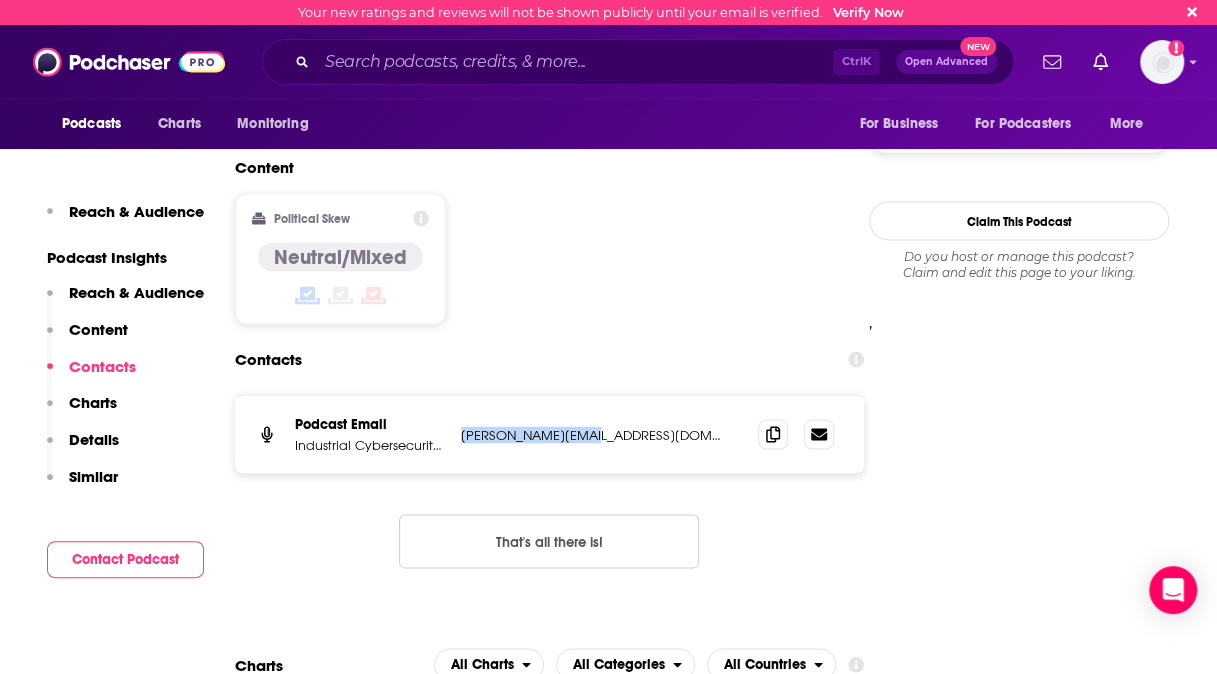 drag, startPoint x: 558, startPoint y: 434, endPoint x: 457, endPoint y: 433, distance: 101.00495 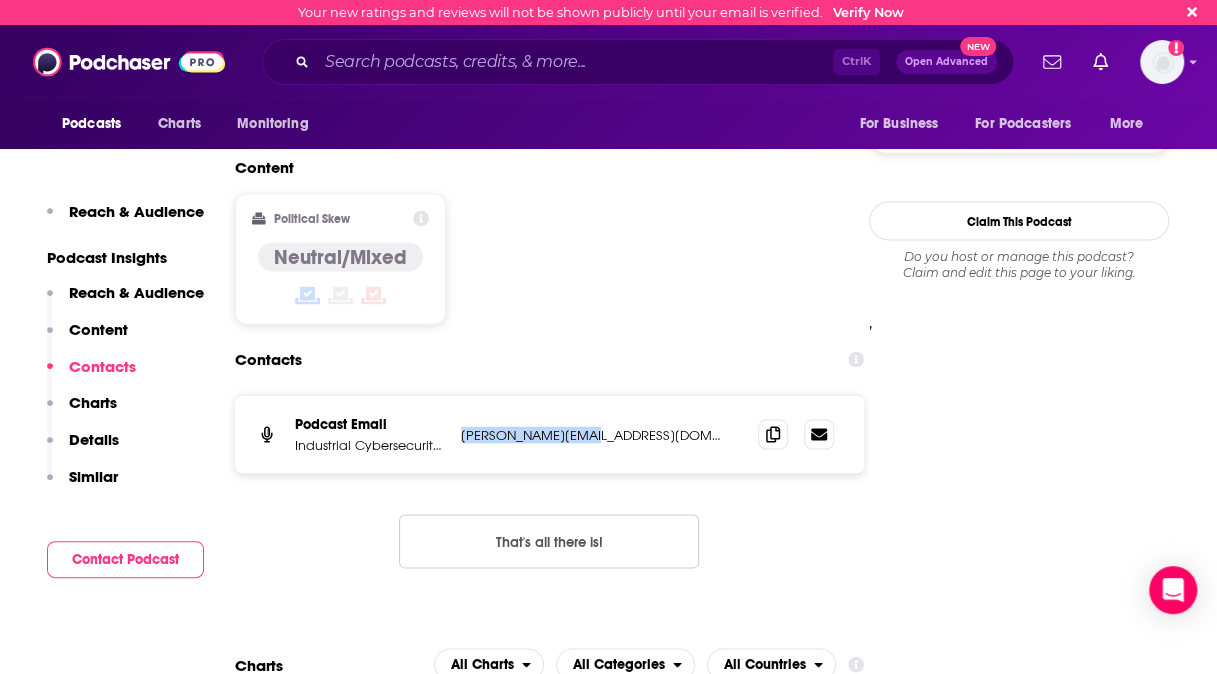 click on "Podcast Email Industrial Cybersecurity Insider lurae@llnyc.agency lurae@llnyc.agency" at bounding box center [549, 434] 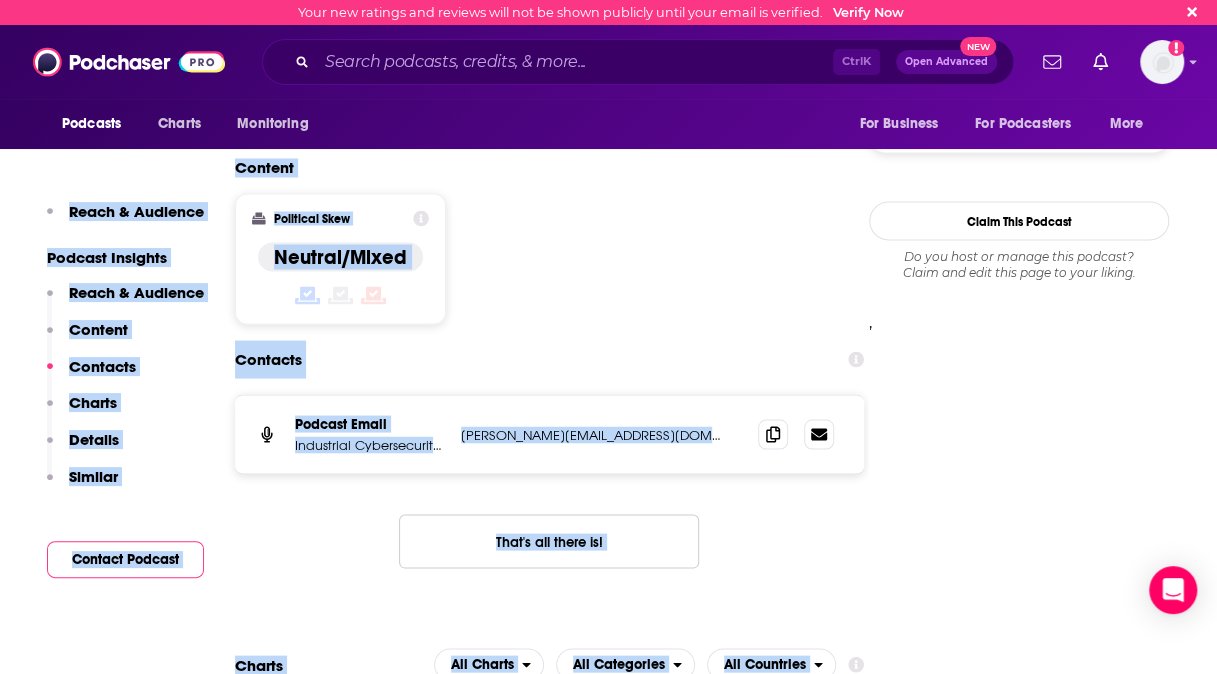 drag, startPoint x: 1212, startPoint y: 148, endPoint x: 1225, endPoint y: 75, distance: 74.1485 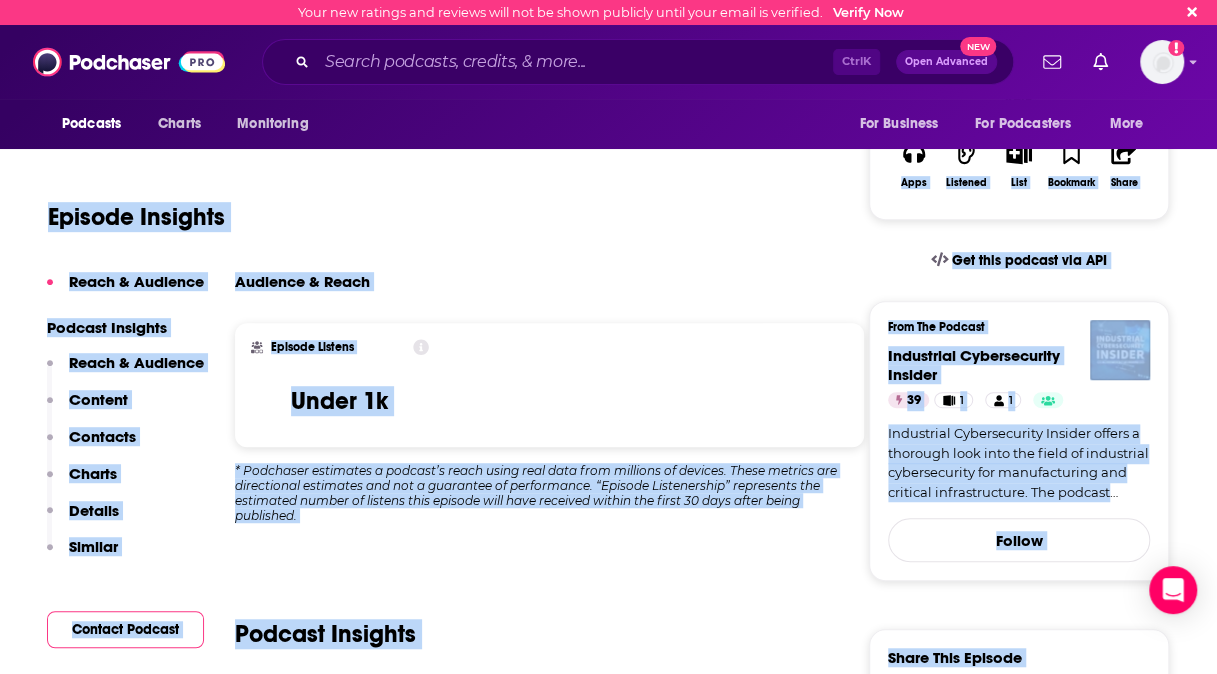 scroll, scrollTop: 256, scrollLeft: 0, axis: vertical 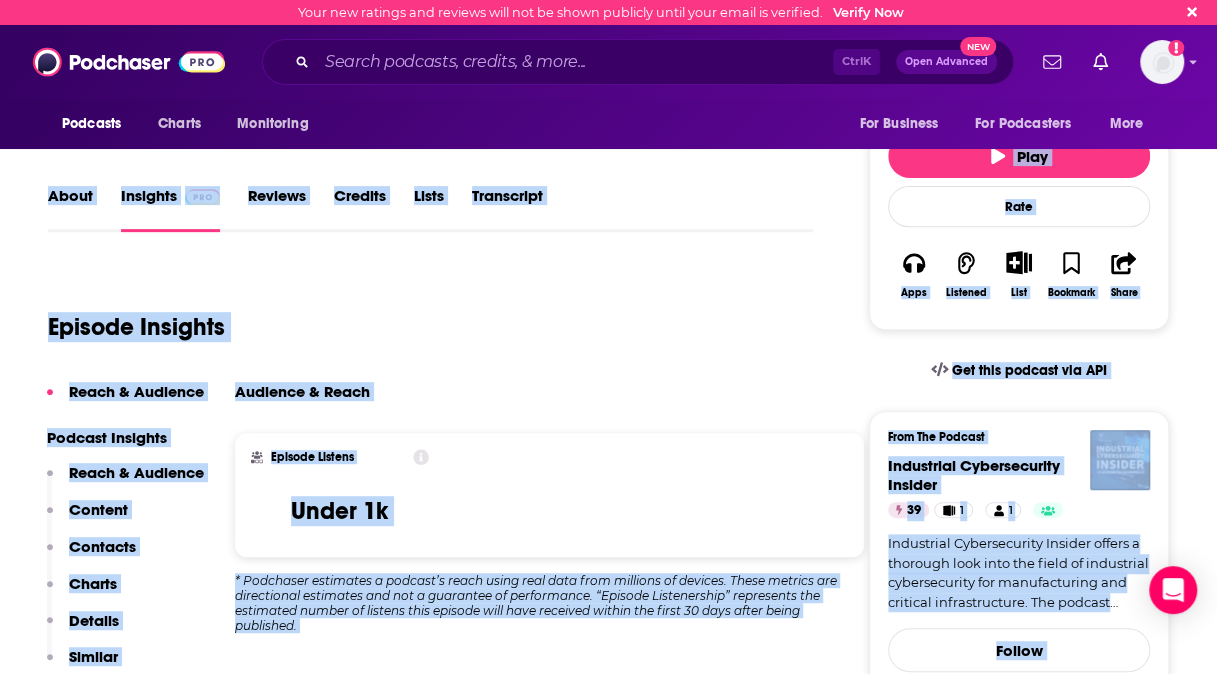 click on "Episode Insights" at bounding box center [430, 315] 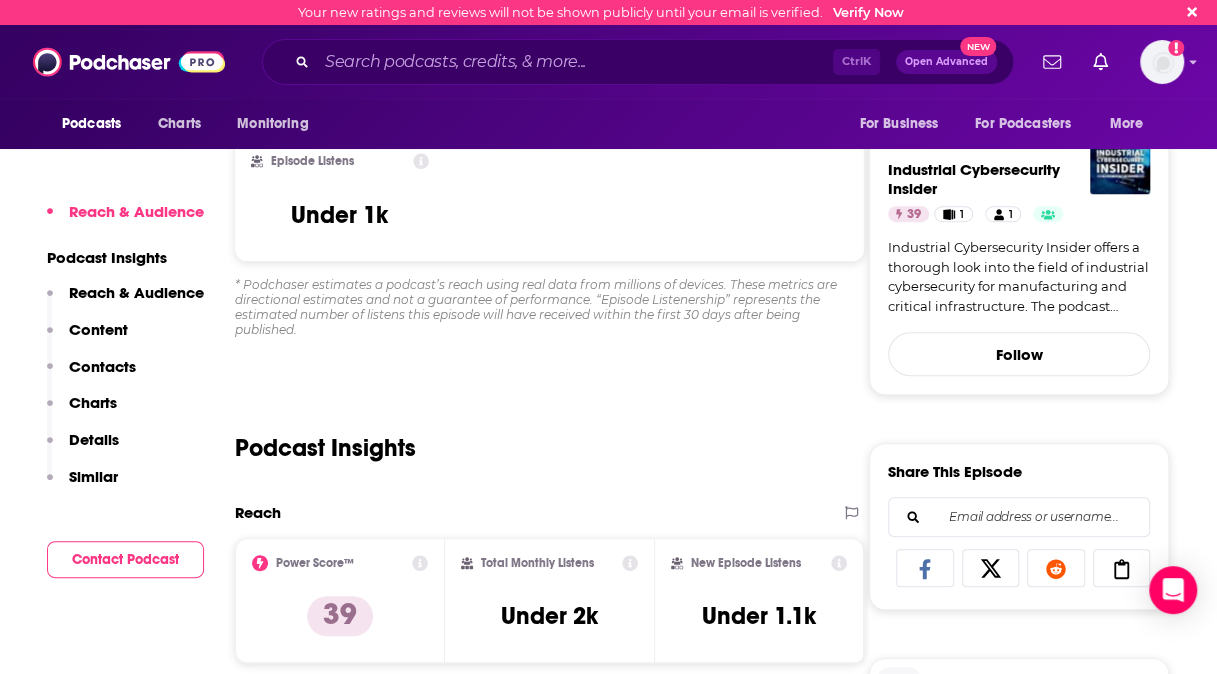 scroll, scrollTop: 574, scrollLeft: 0, axis: vertical 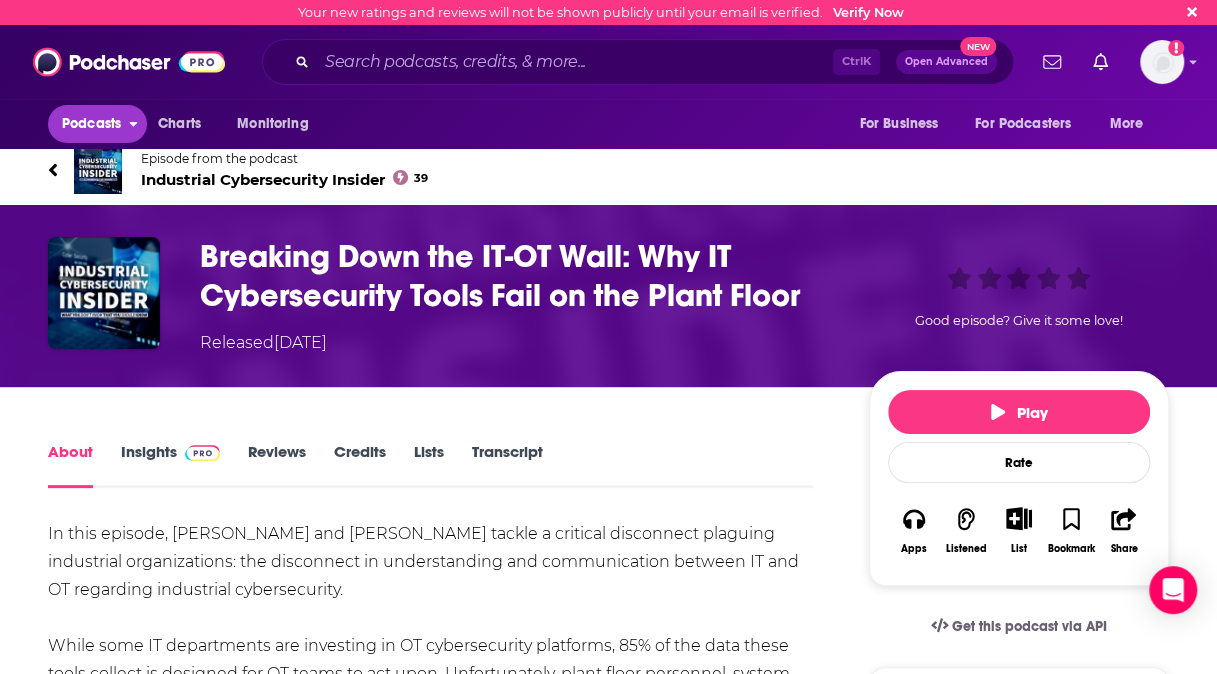 click on "Podcasts" at bounding box center (91, 124) 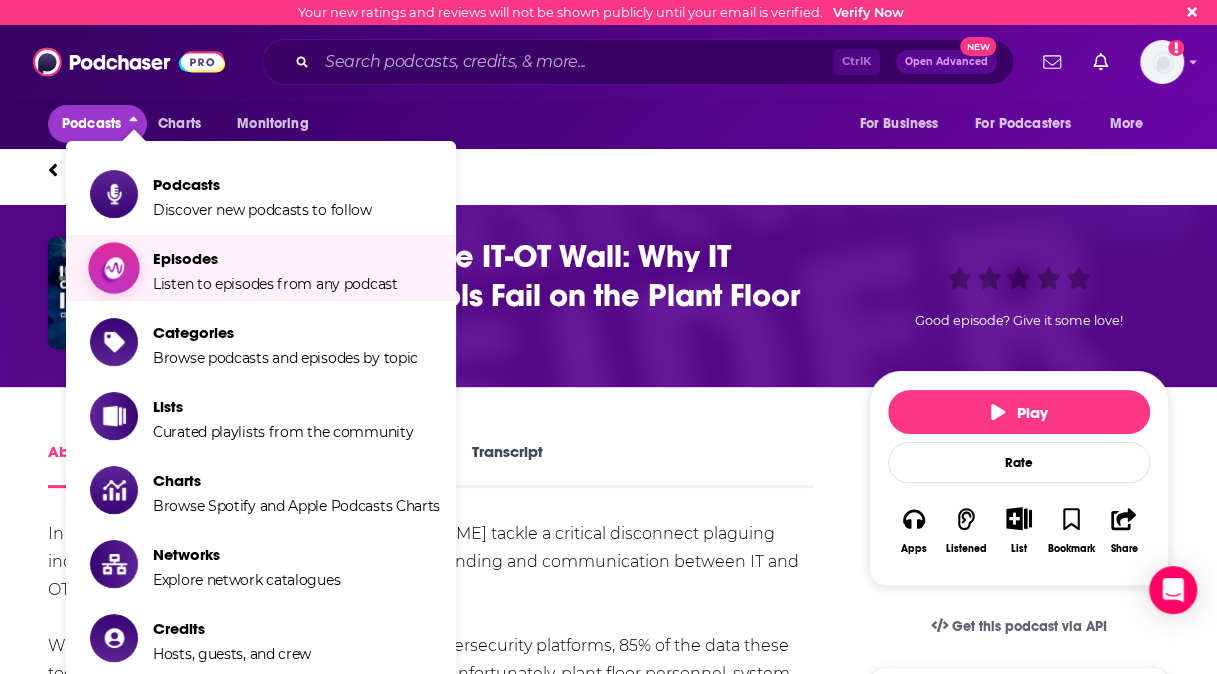 click on "Episodes" at bounding box center [275, 258] 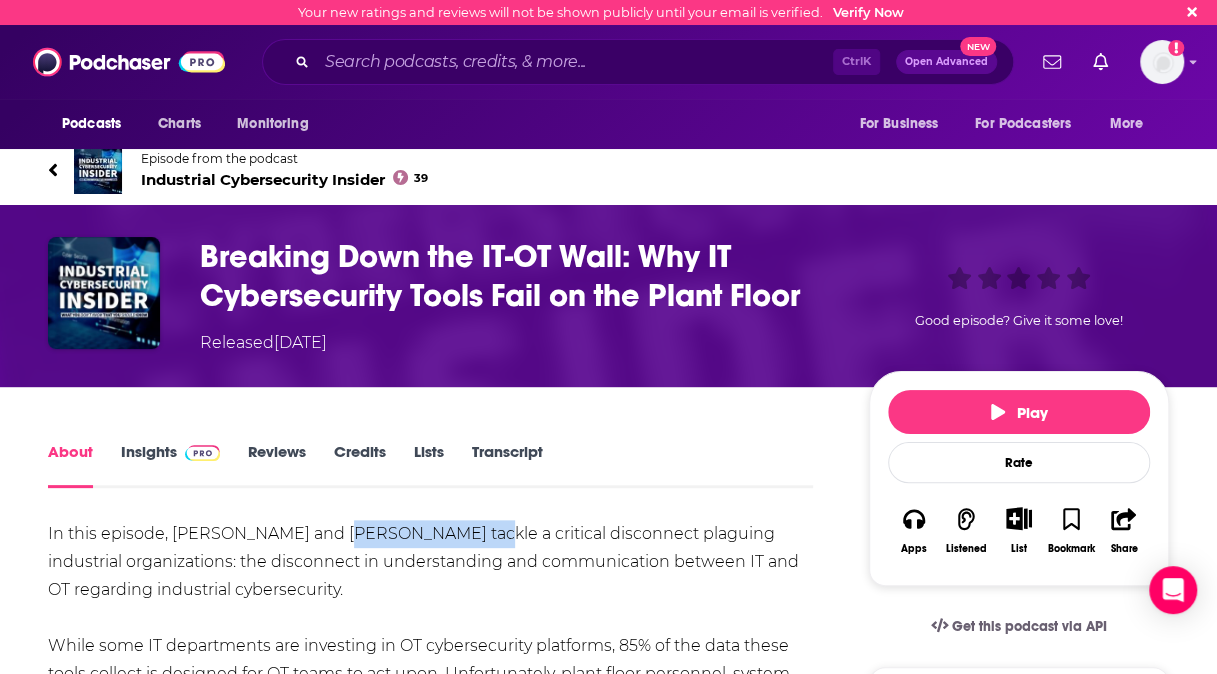 drag, startPoint x: 385, startPoint y: 532, endPoint x: 330, endPoint y: 530, distance: 55.03635 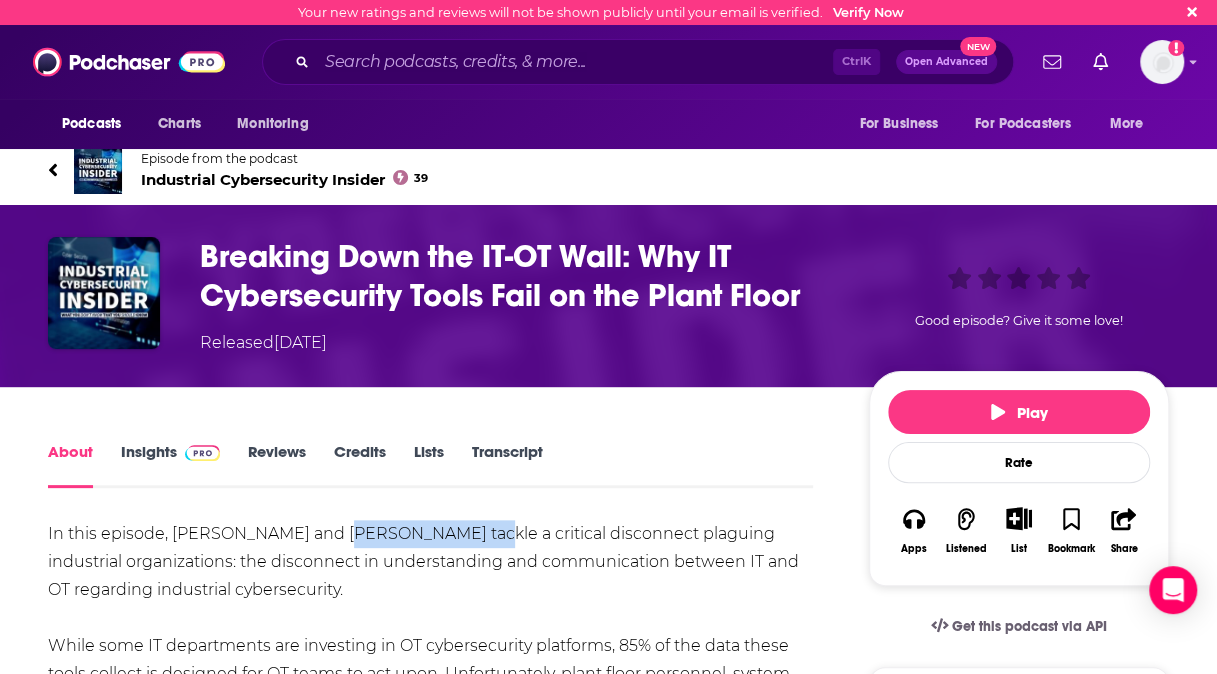 click on "In this episode, Dino Busalachi and Craig Duckworth tackle a critical disconnect plaguing industrial organizations: the disconnect in understanding and communication between IT and OT regarding industrial cybersecurity.
While some IT departments are investing in OT cybersecurity platforms, 85% of the data these tools collect is designed for OT teams to act upon. Unfortunately, plant floor personnel, system integrators, and OEMs working in these environments rarely get access to dashboards, asset inventories, or vulnerability reports.
Organizations must move beyond the "oil and water" mentality between IT and OT. This means involving plant personnel in cybersecurity decisions, sharing data with trusted partners who "build the cars" (not just buy them), and recognizing that effective OT security requires collaboration with the people who live and breathe on the plant floor every day.
Chapters:
00:00:00 - Why Local Collaboration is Critical for Cybersecurity Success
Links And Resources:
Reach out here." at bounding box center [430, 1164] 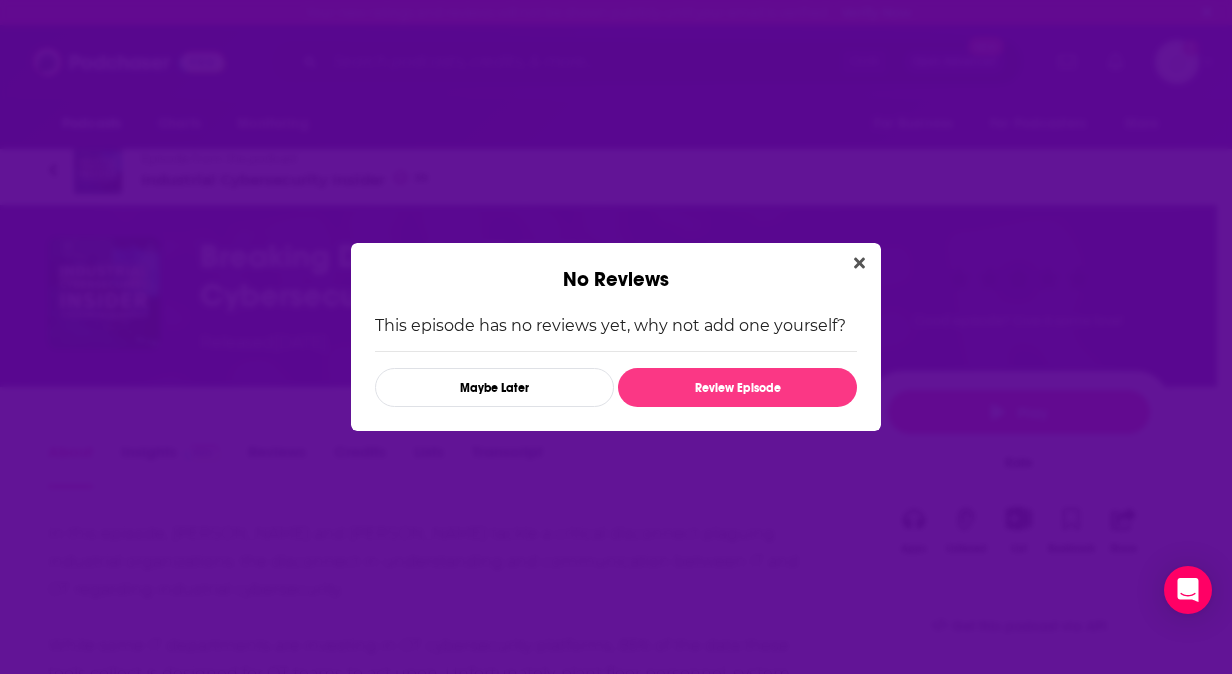 click on "No Reviews" at bounding box center [616, 267] 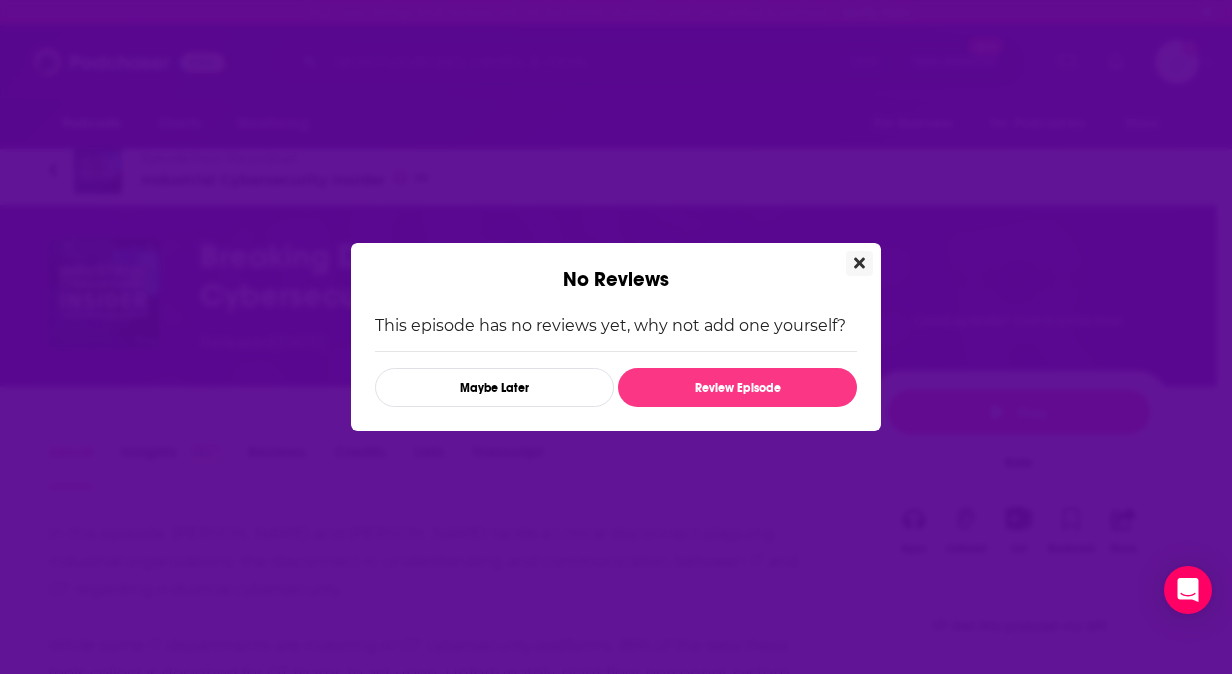 click 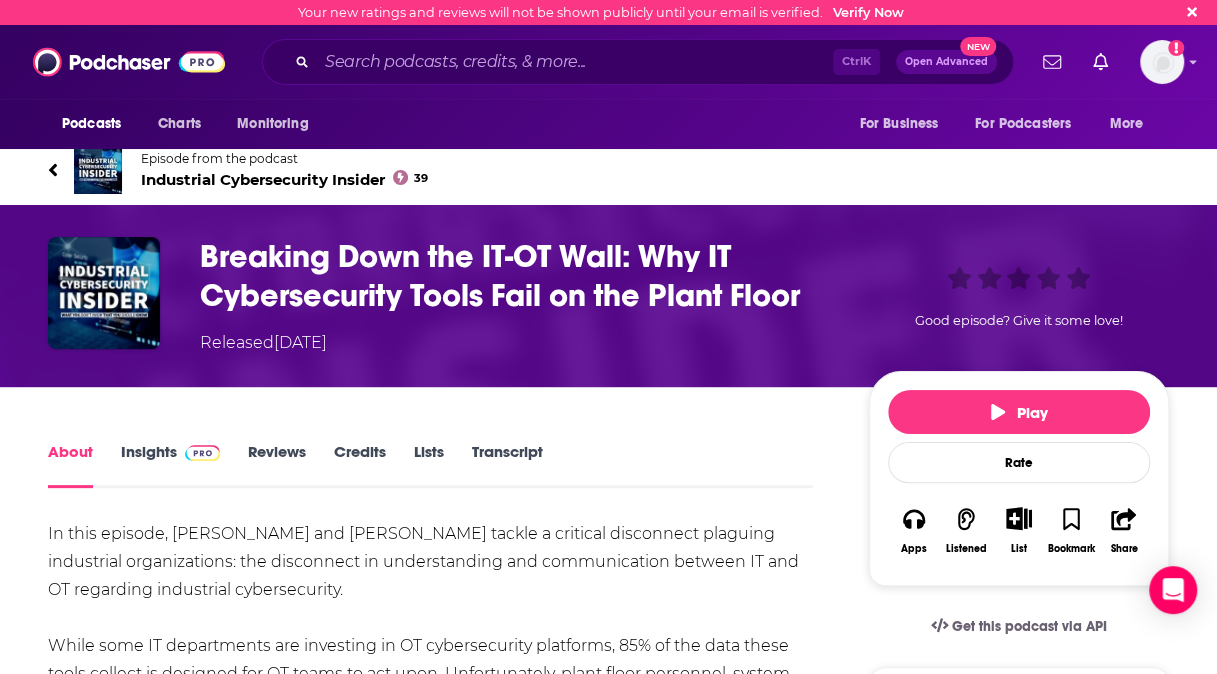click on "About Insights Reviews Credits Lists Transcript" at bounding box center [430, 463] 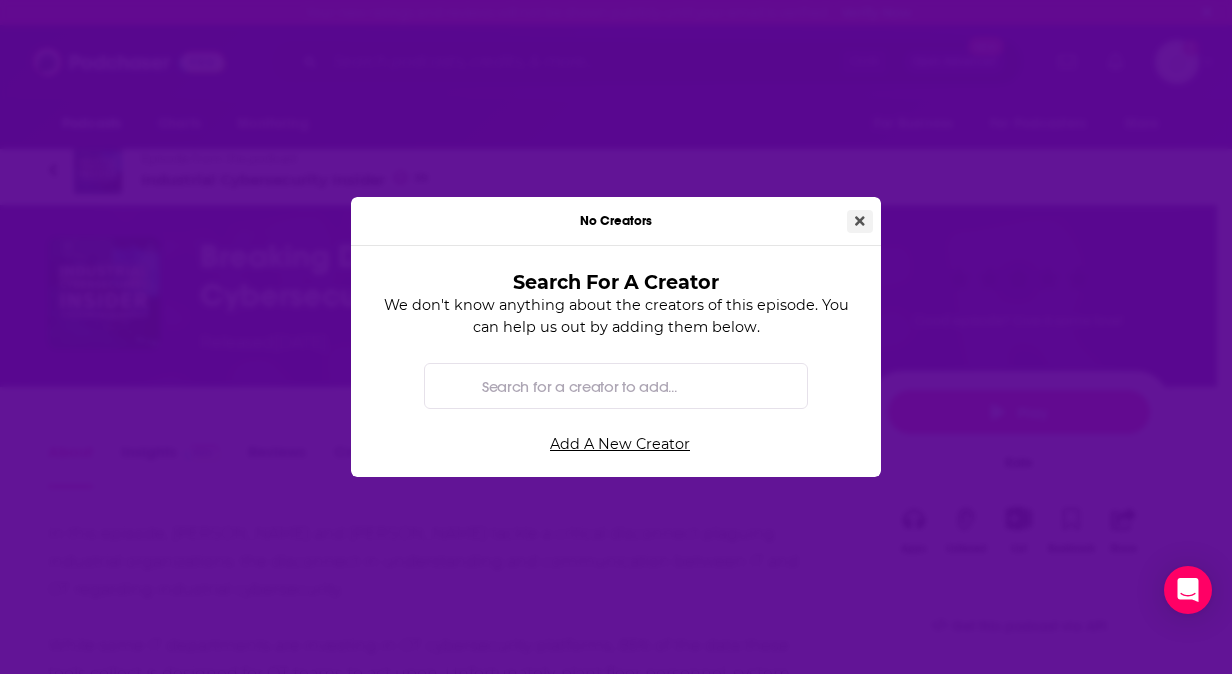 click 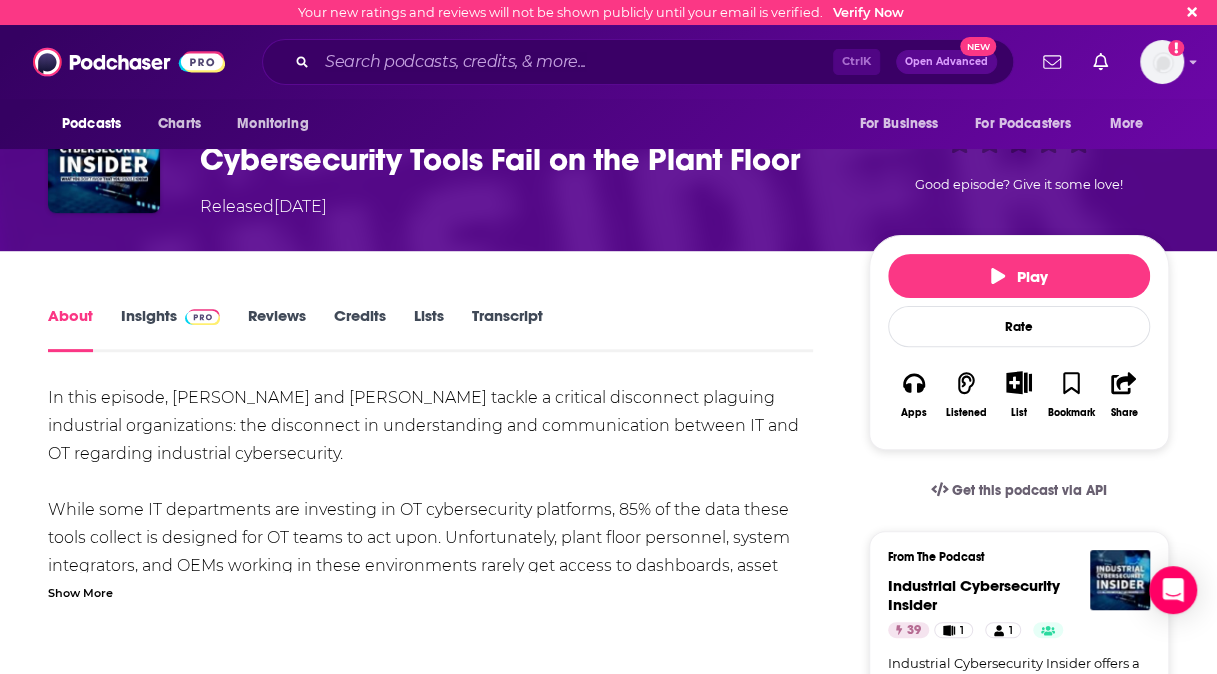 scroll, scrollTop: 0, scrollLeft: 0, axis: both 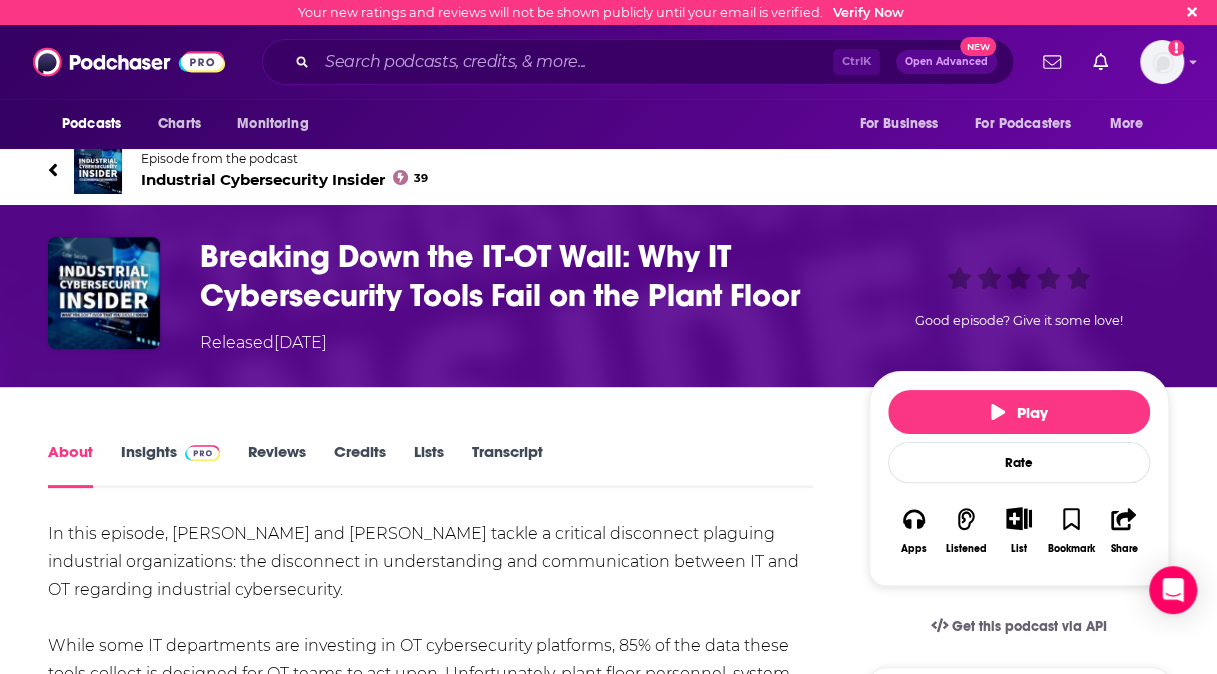 click on "Industrial Cybersecurity Insider 39" at bounding box center [284, 179] 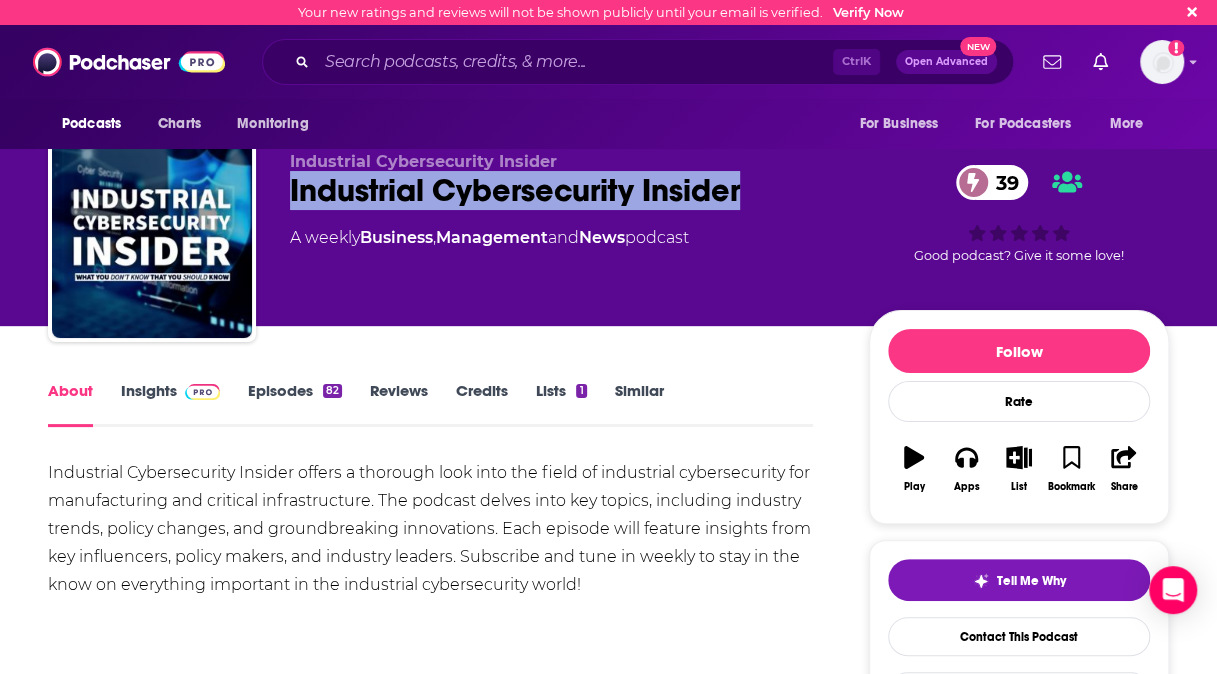 drag, startPoint x: 774, startPoint y: 183, endPoint x: 291, endPoint y: 187, distance: 483.01657 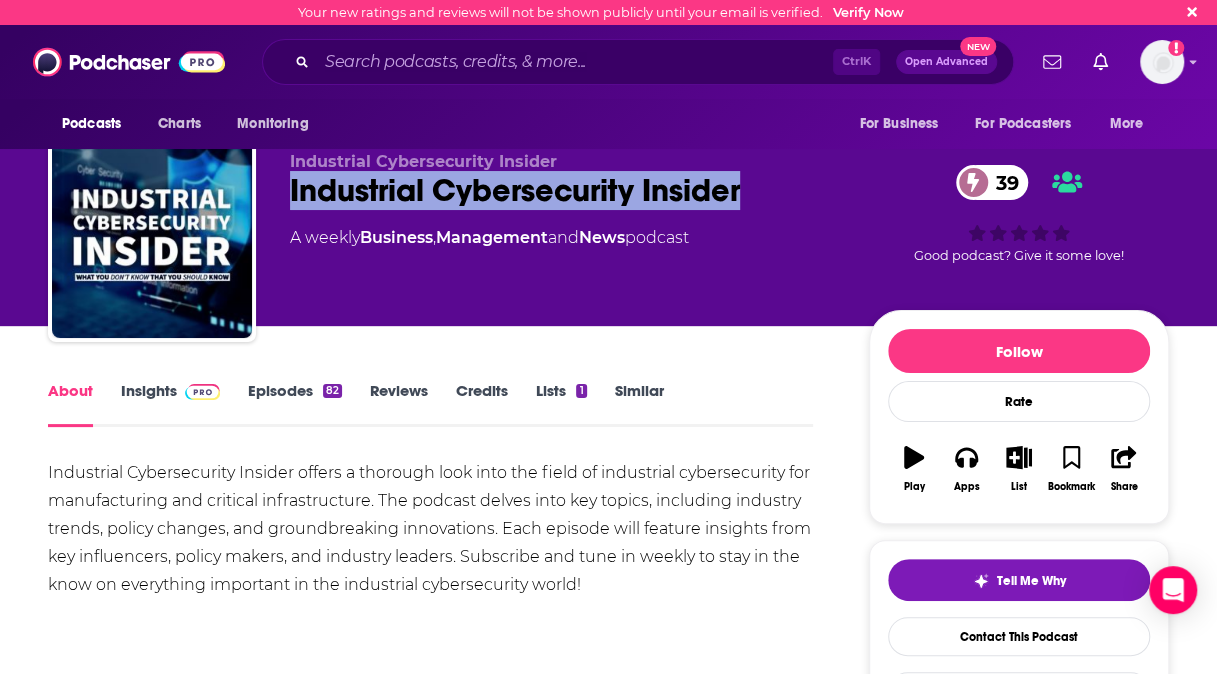 click on "Industrial Cybersecurity Insider 39" at bounding box center (563, 190) 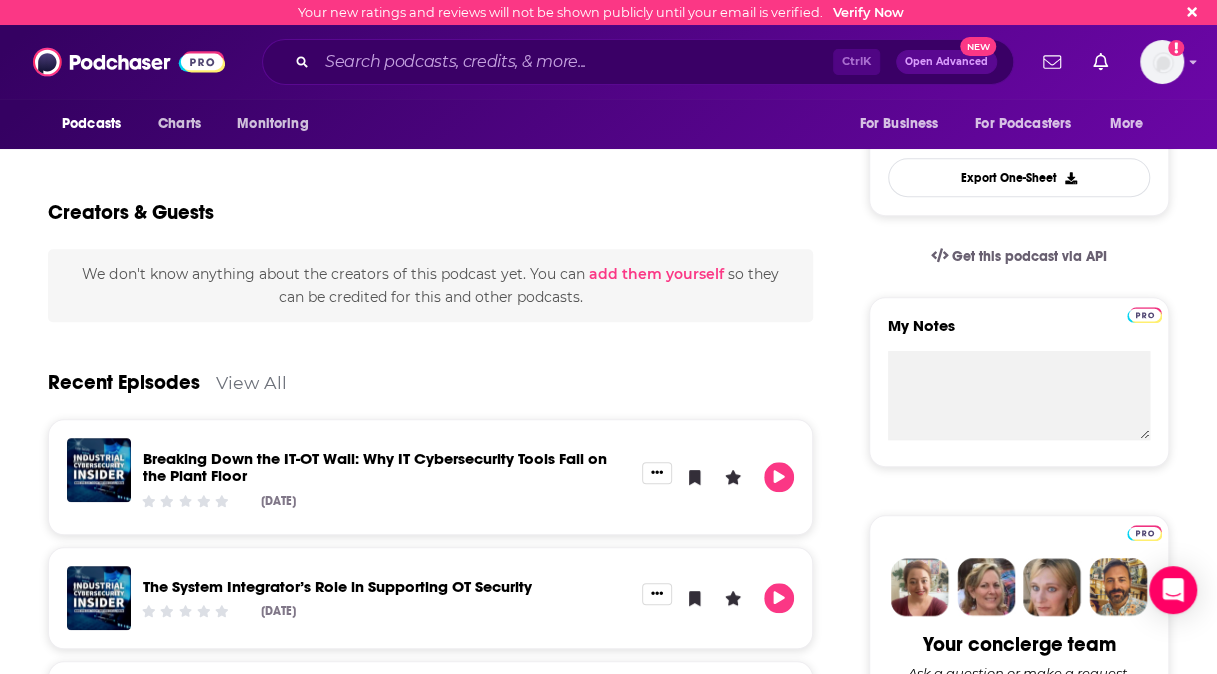 scroll, scrollTop: 0, scrollLeft: 0, axis: both 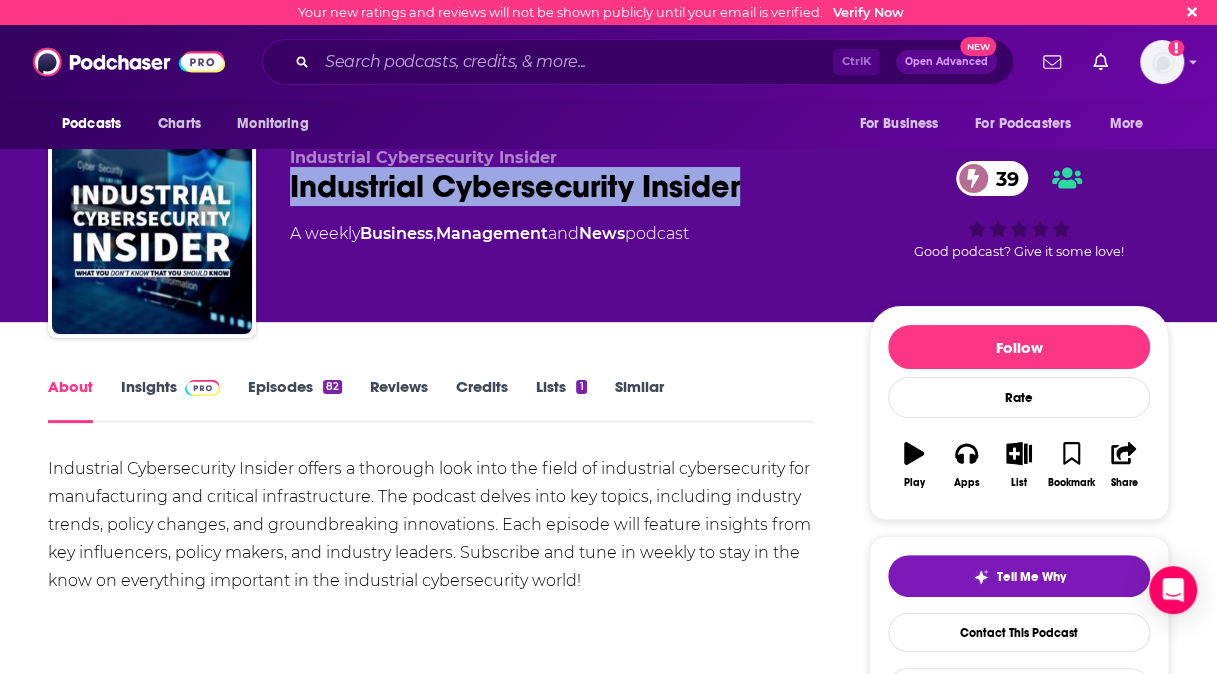 click on "Lists 1" at bounding box center [561, 400] 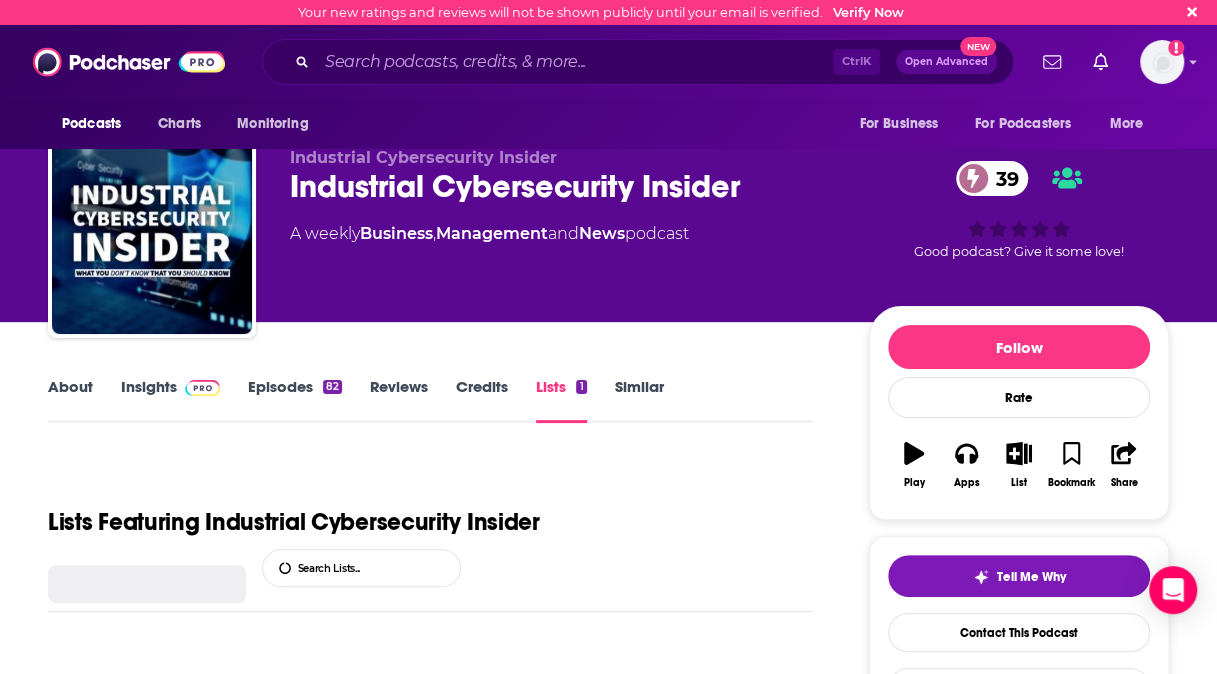 scroll, scrollTop: 0, scrollLeft: 0, axis: both 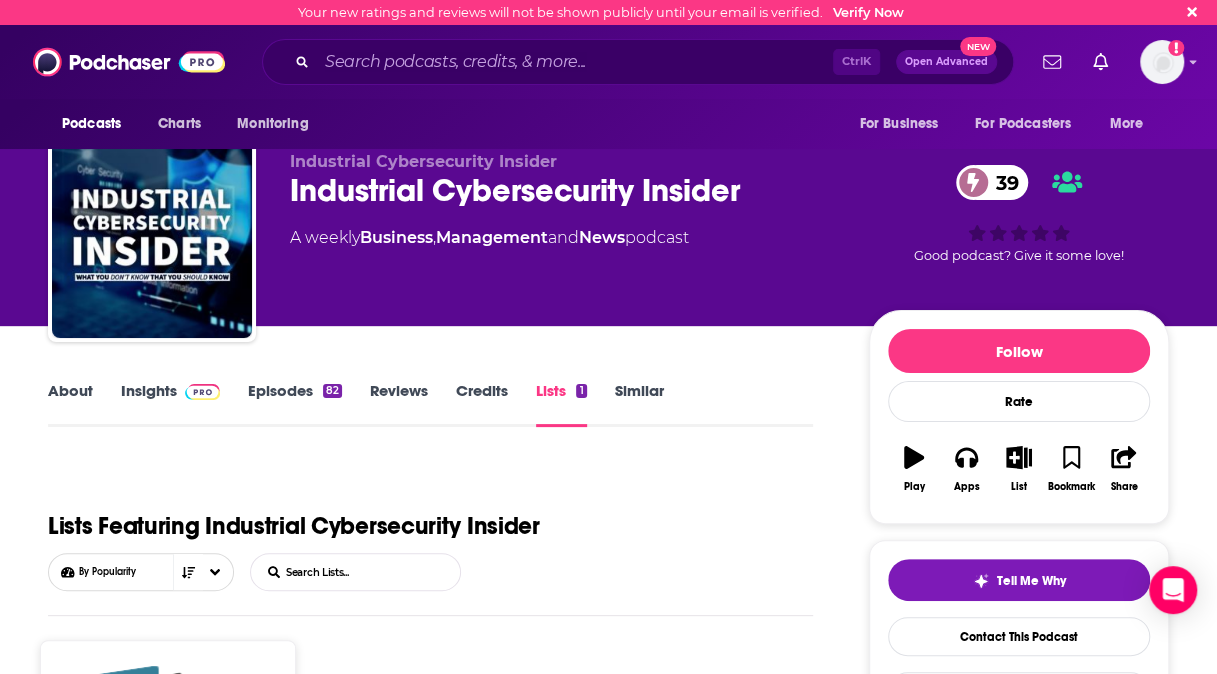 click on "Insights" at bounding box center (170, 404) 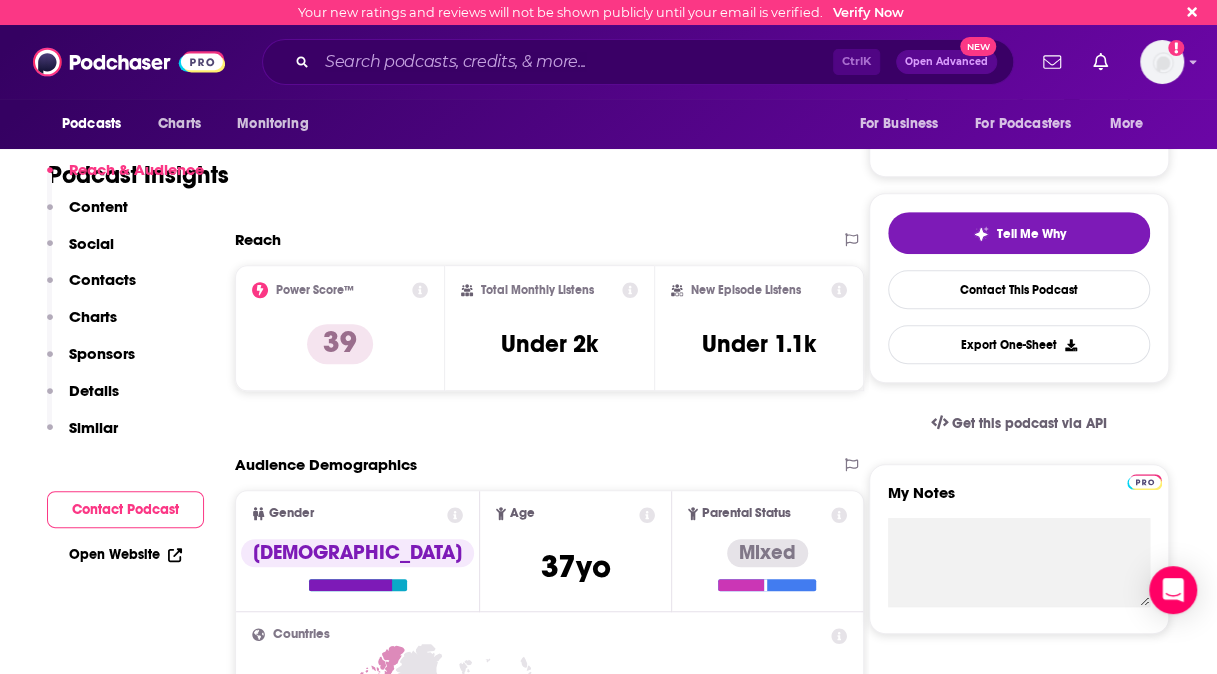 scroll, scrollTop: 401, scrollLeft: 0, axis: vertical 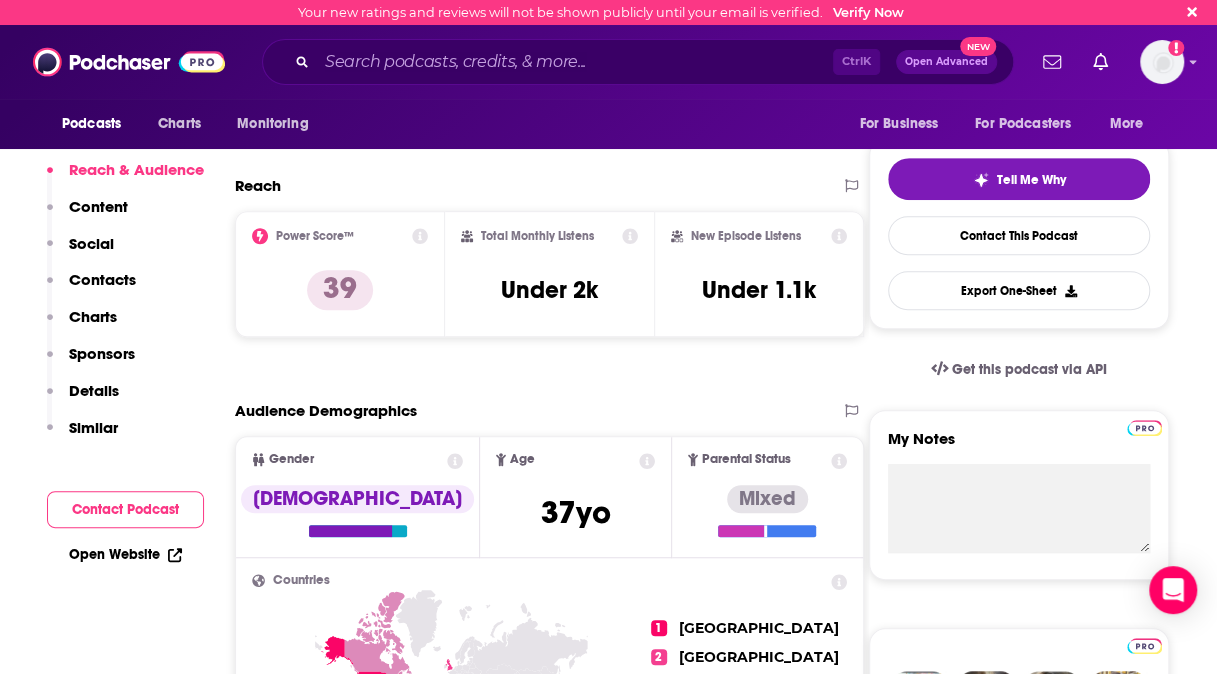click on "Contacts" at bounding box center (102, 279) 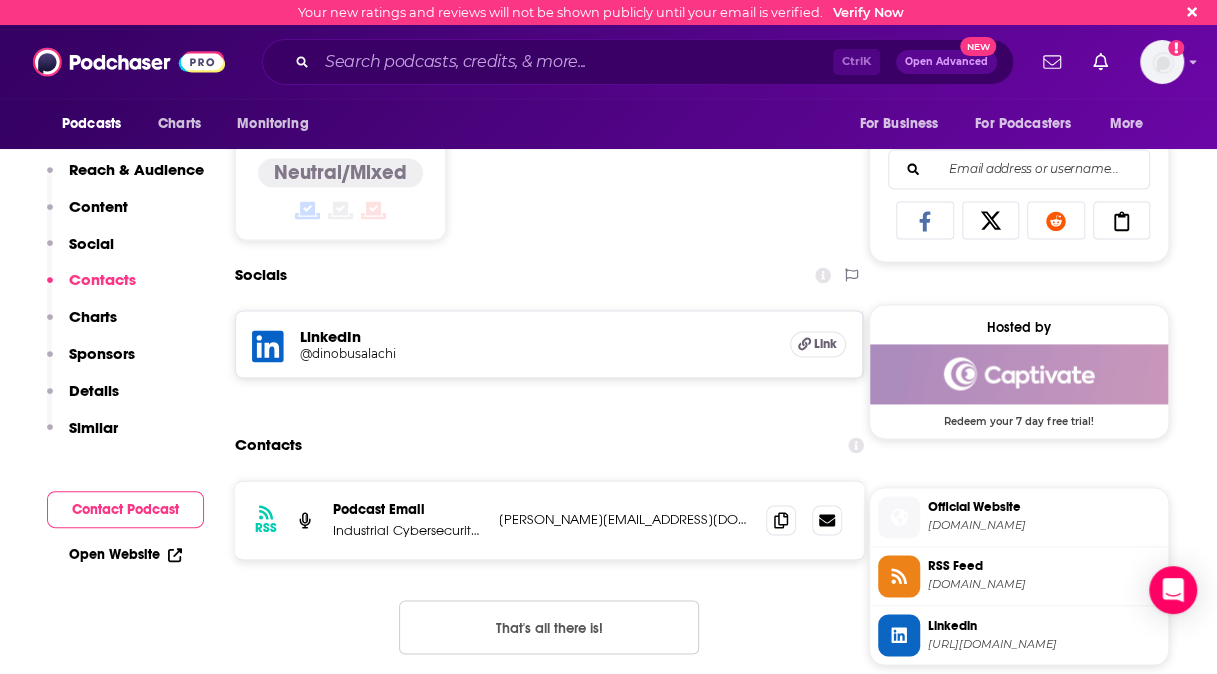 scroll, scrollTop: 1381, scrollLeft: 0, axis: vertical 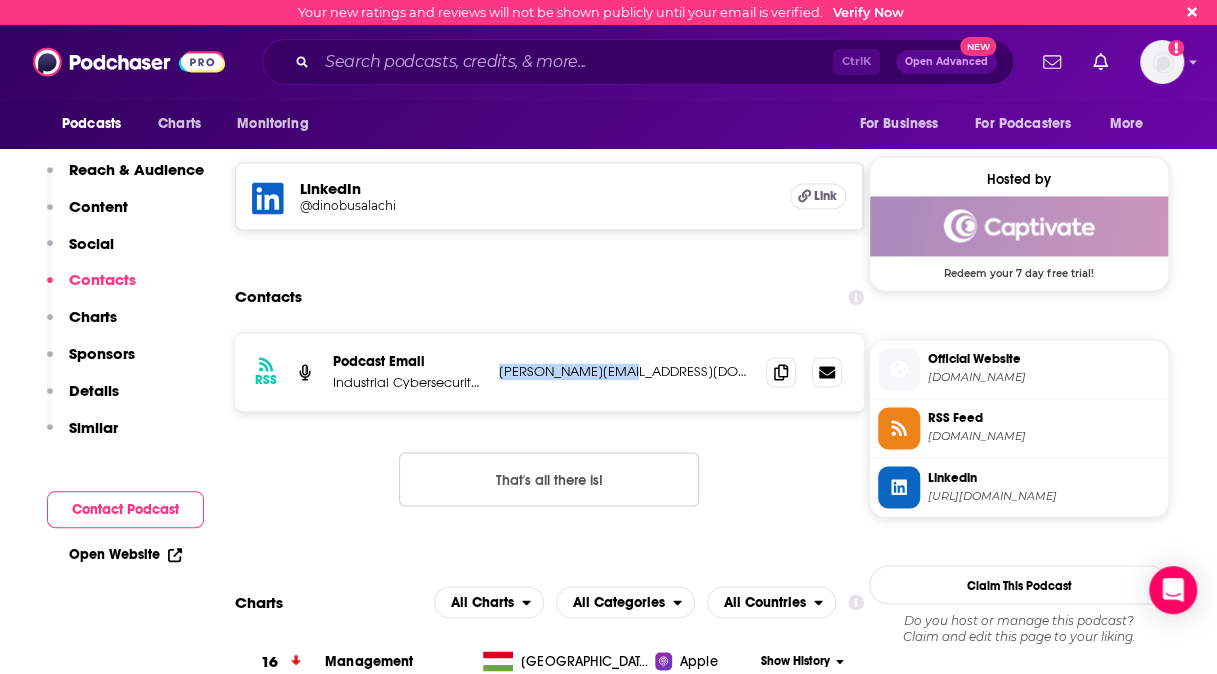 drag, startPoint x: 666, startPoint y: 372, endPoint x: 490, endPoint y: 372, distance: 176 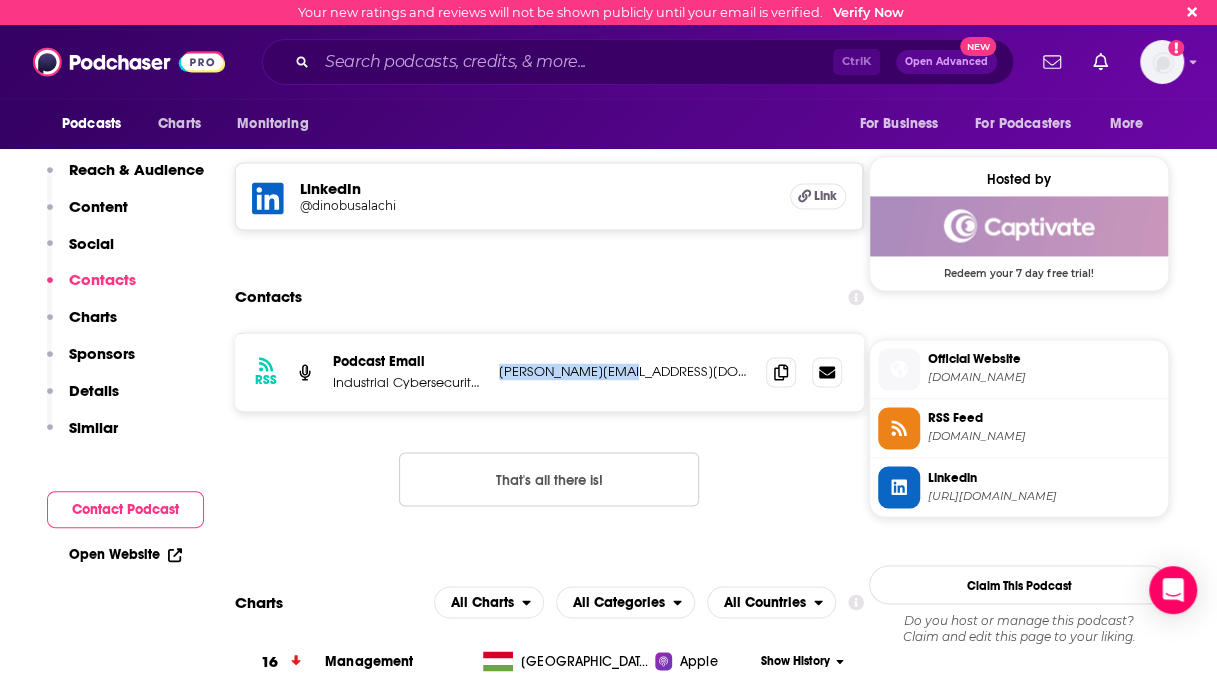 click on "RSS   Podcast Email Industrial Cybersecurity Insider lurae@llnyc.agency lurae@llnyc.agency" at bounding box center (549, 372) 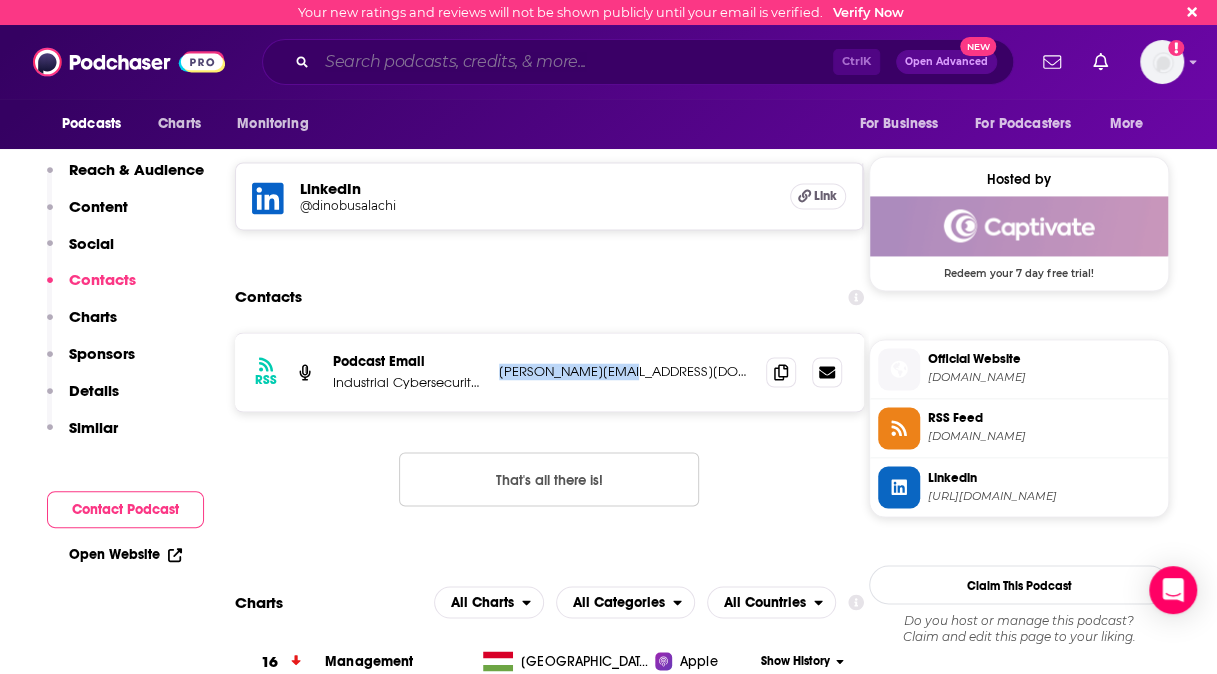 click at bounding box center (575, 62) 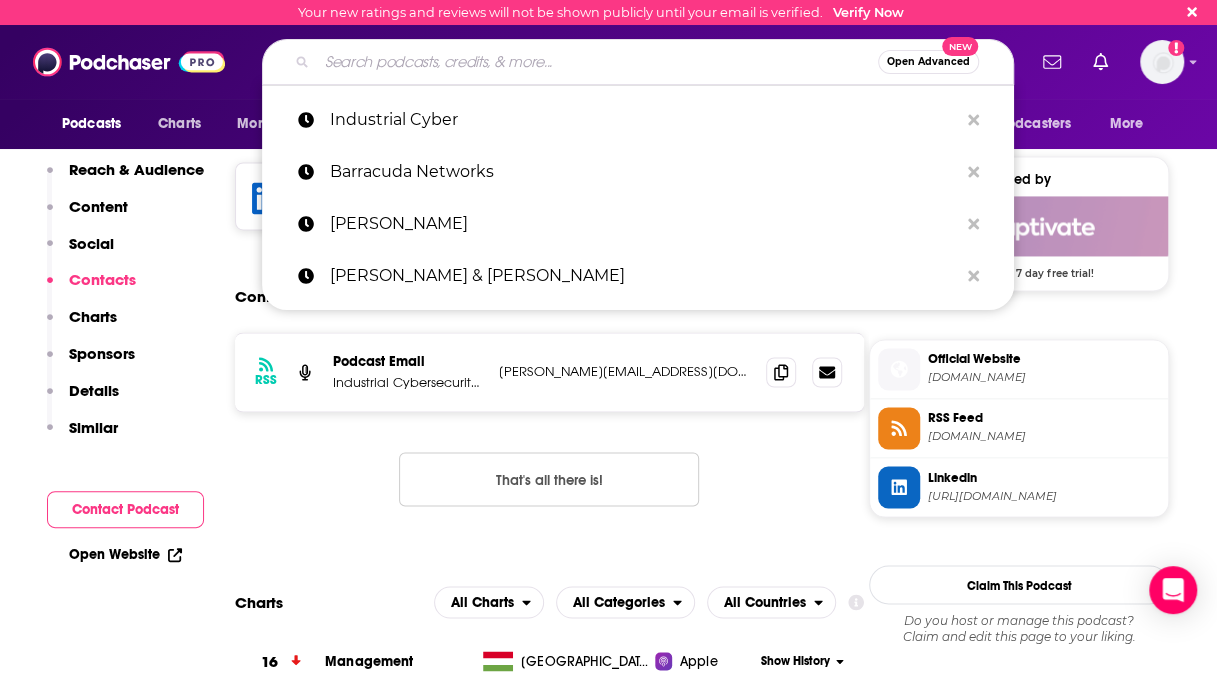 type on "U" 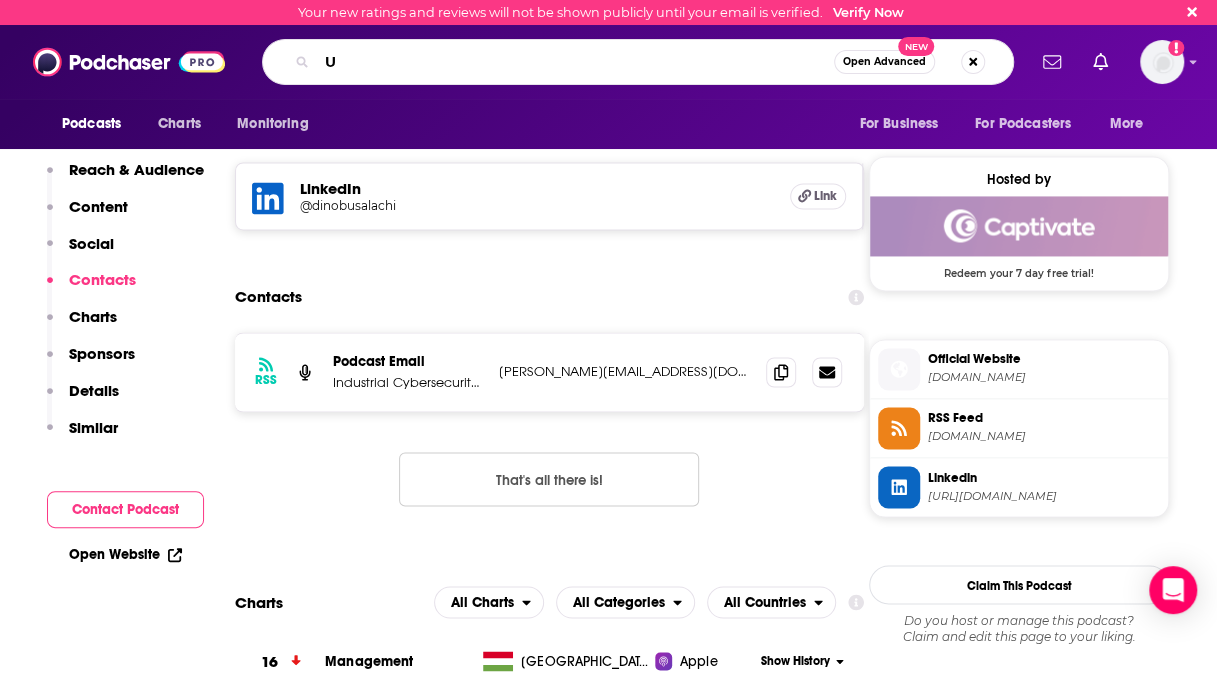 type 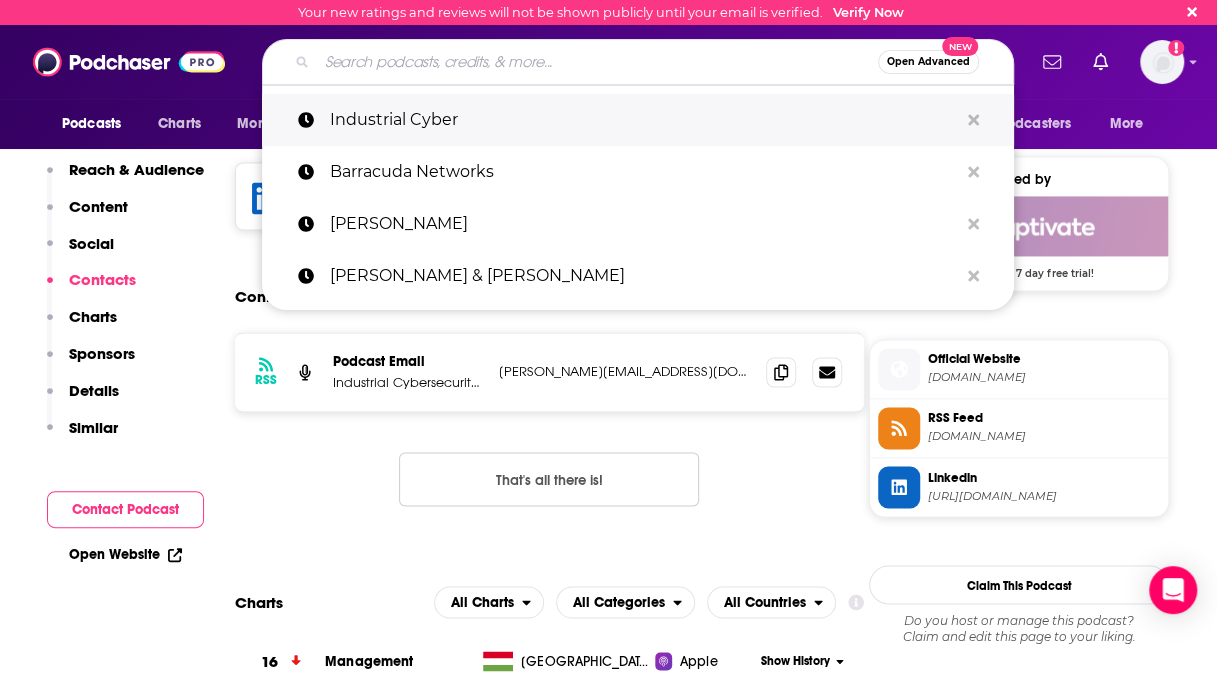click on "Industrial Cyber" at bounding box center (644, 120) 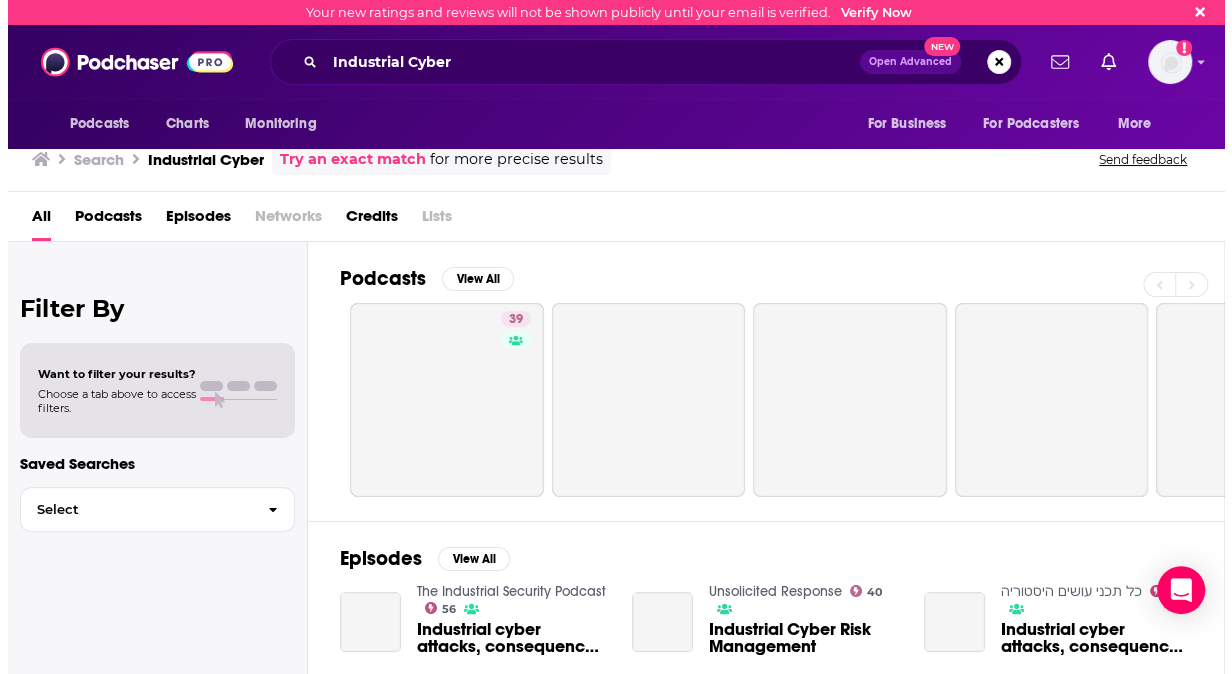 scroll, scrollTop: 0, scrollLeft: 0, axis: both 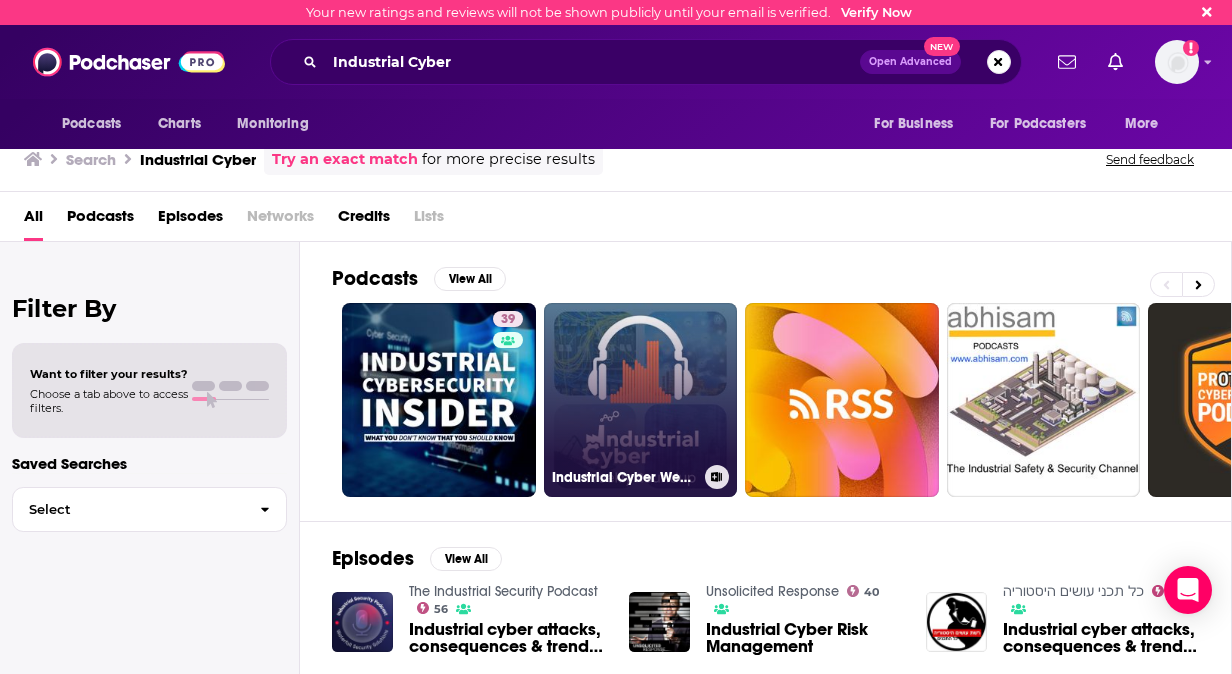 click on "Industrial Cyber Weekly Roundup" at bounding box center [641, 400] 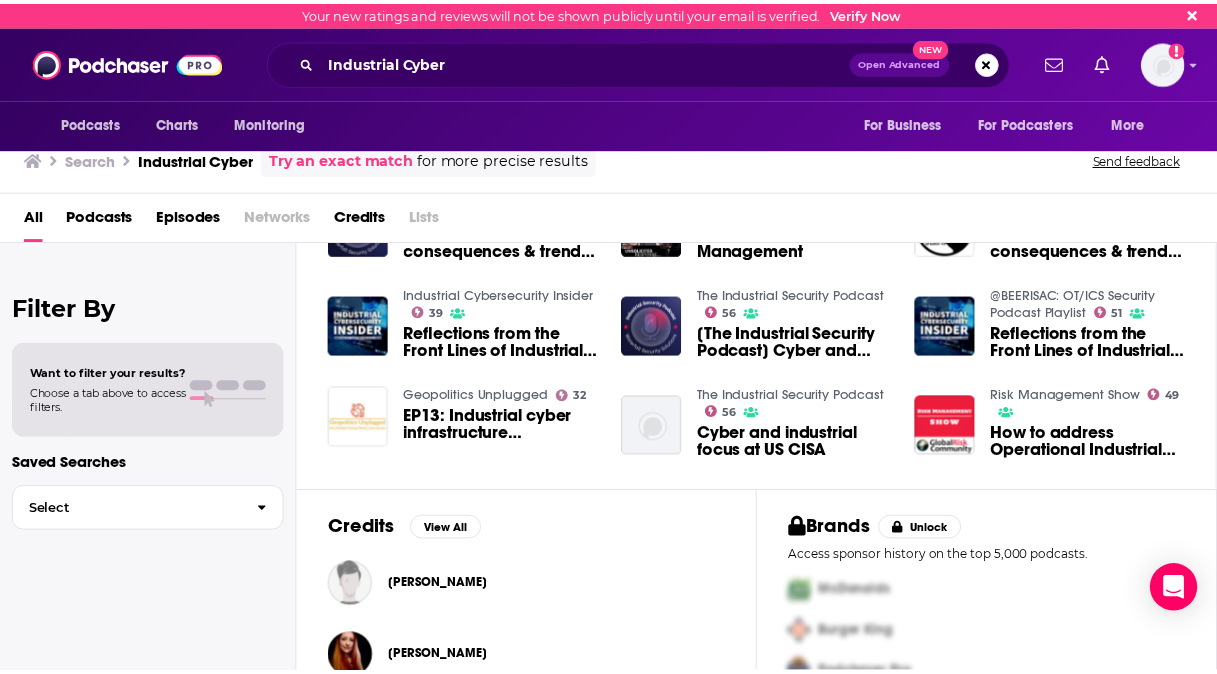 scroll, scrollTop: 390, scrollLeft: 0, axis: vertical 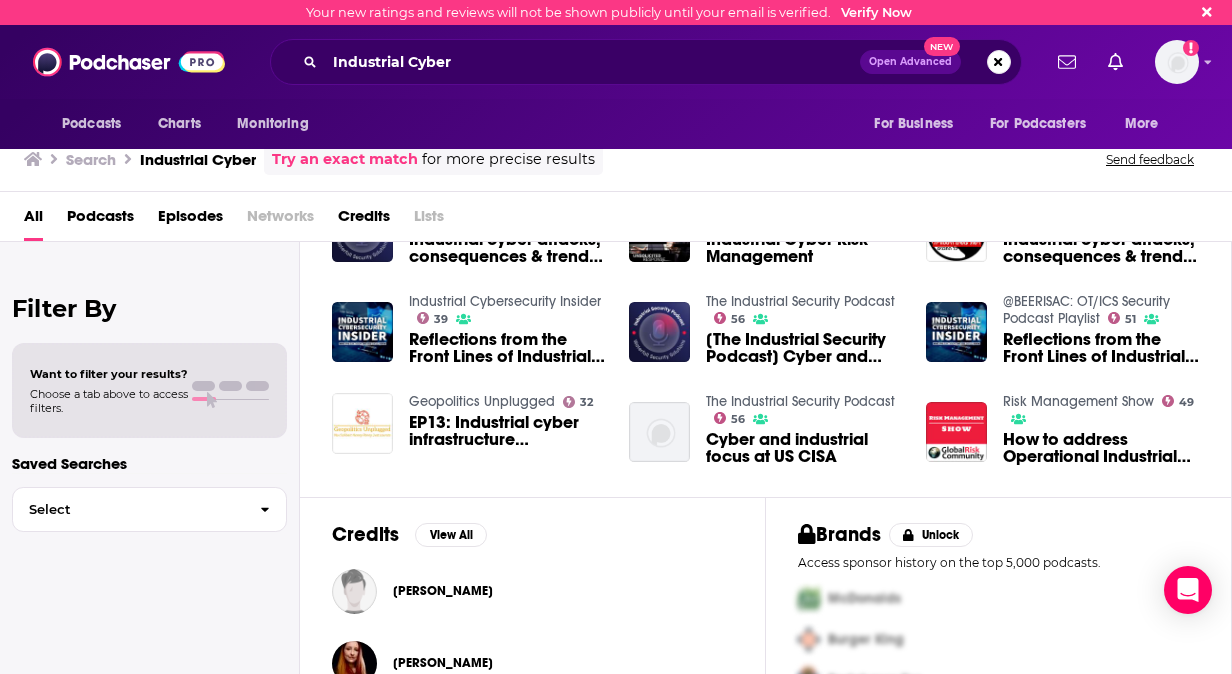 click on "Cyber and industrial focus at US CISA" at bounding box center [804, 448] 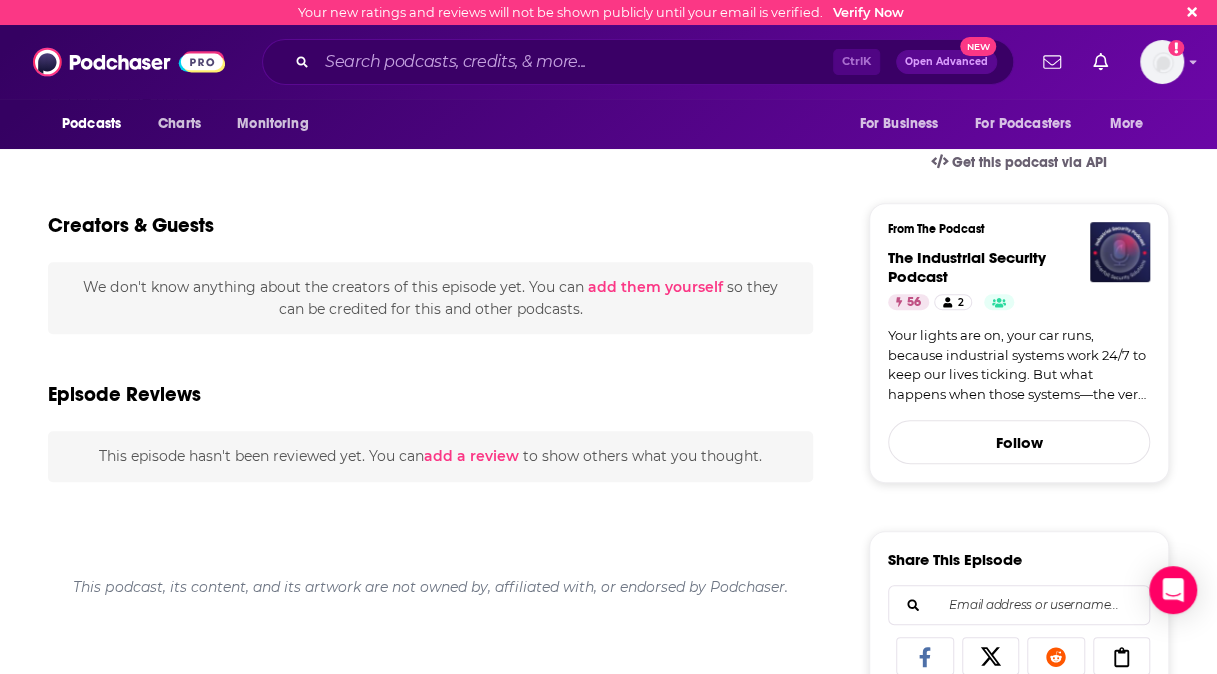 scroll, scrollTop: 152, scrollLeft: 0, axis: vertical 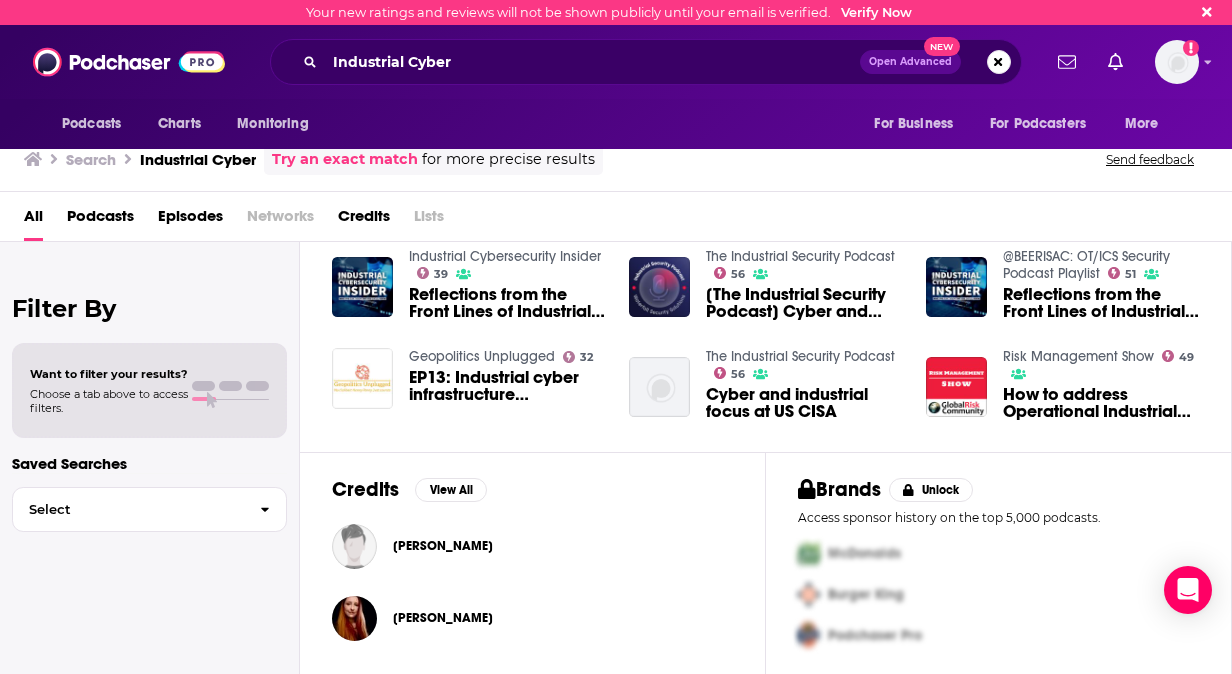 click on "Reflections from the Front Lines of Industrial Cyber Failures" at bounding box center [1101, 303] 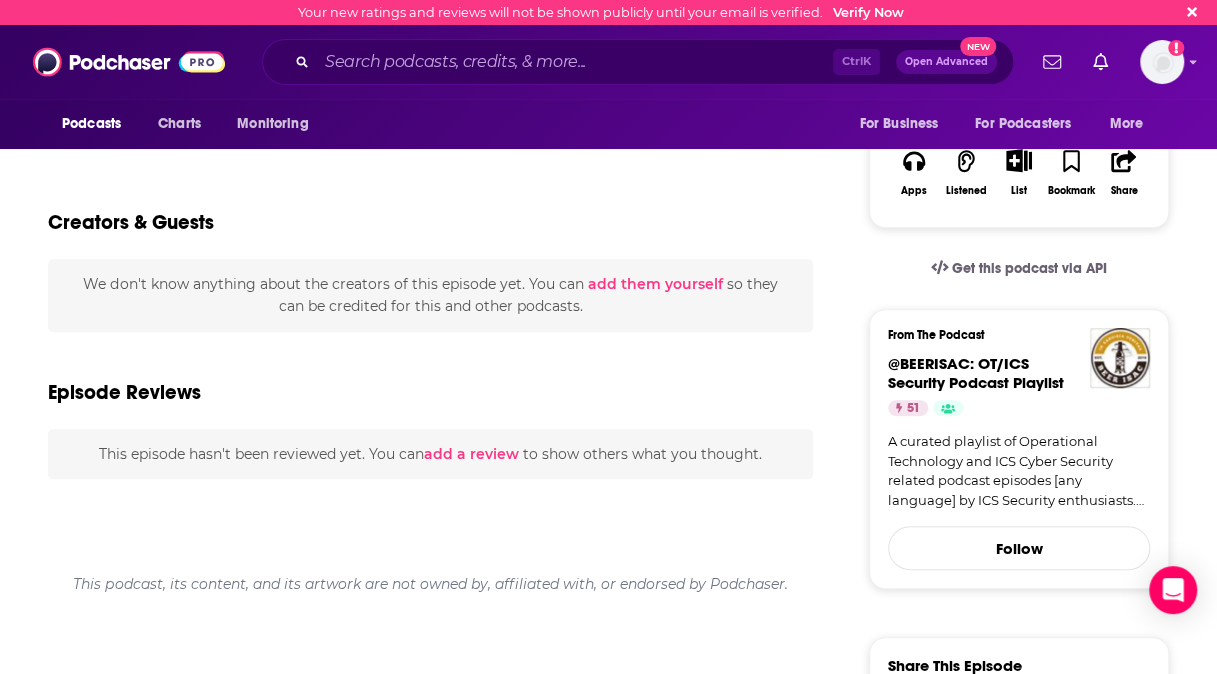 scroll, scrollTop: 0, scrollLeft: 0, axis: both 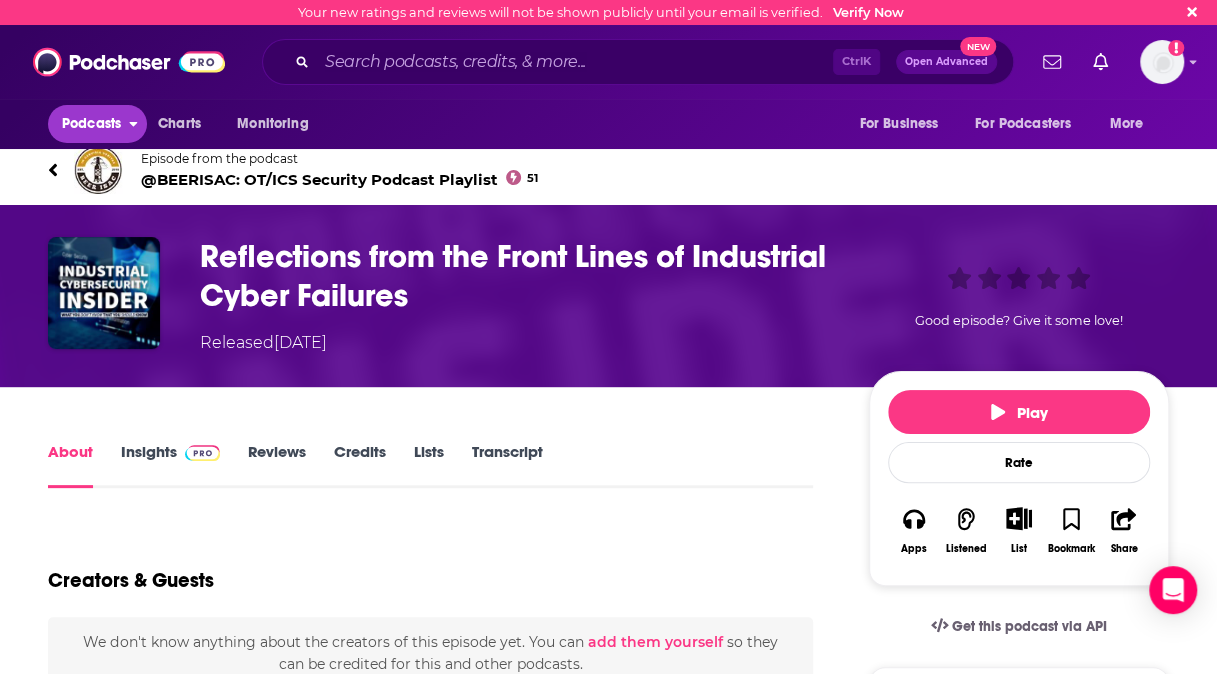 click on "Podcasts" at bounding box center (91, 124) 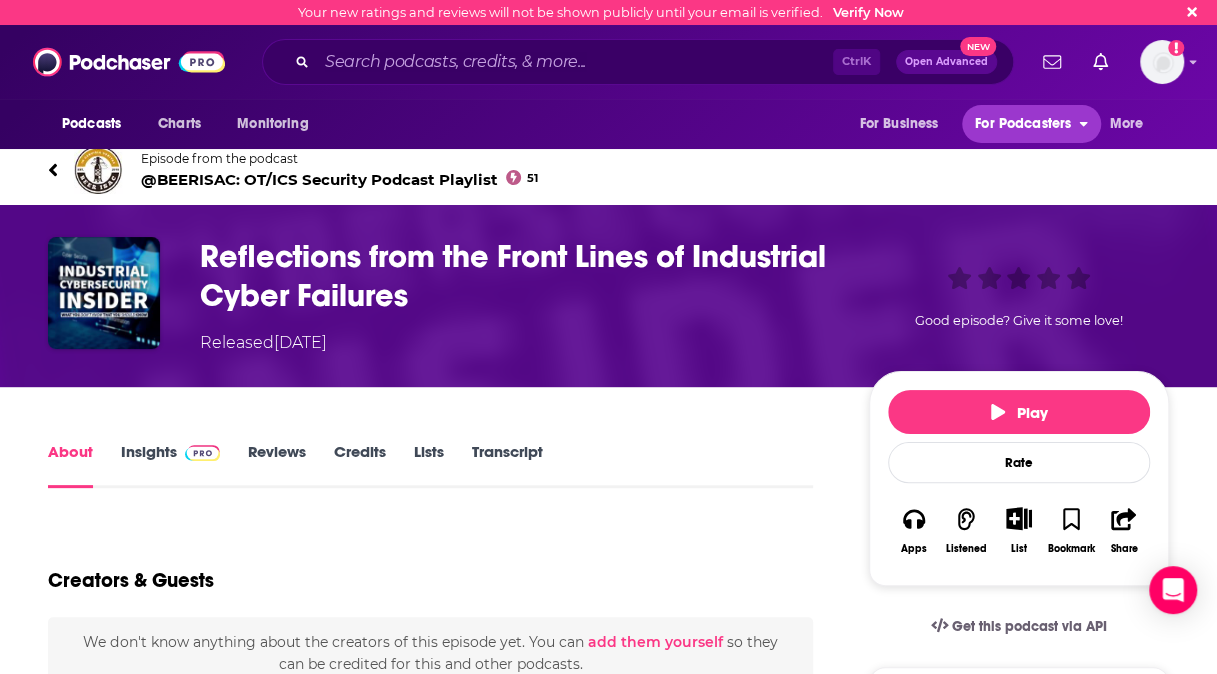 click on "For Podcasters" at bounding box center (1023, 124) 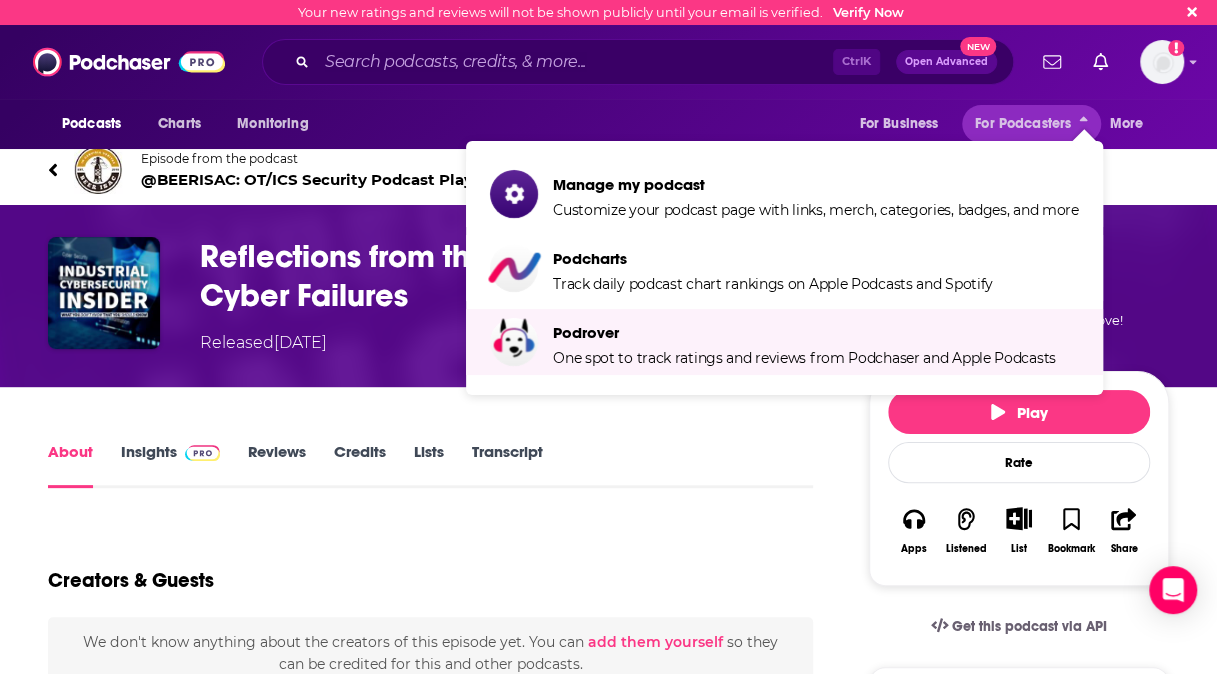 click on "Insights" at bounding box center (170, 465) 